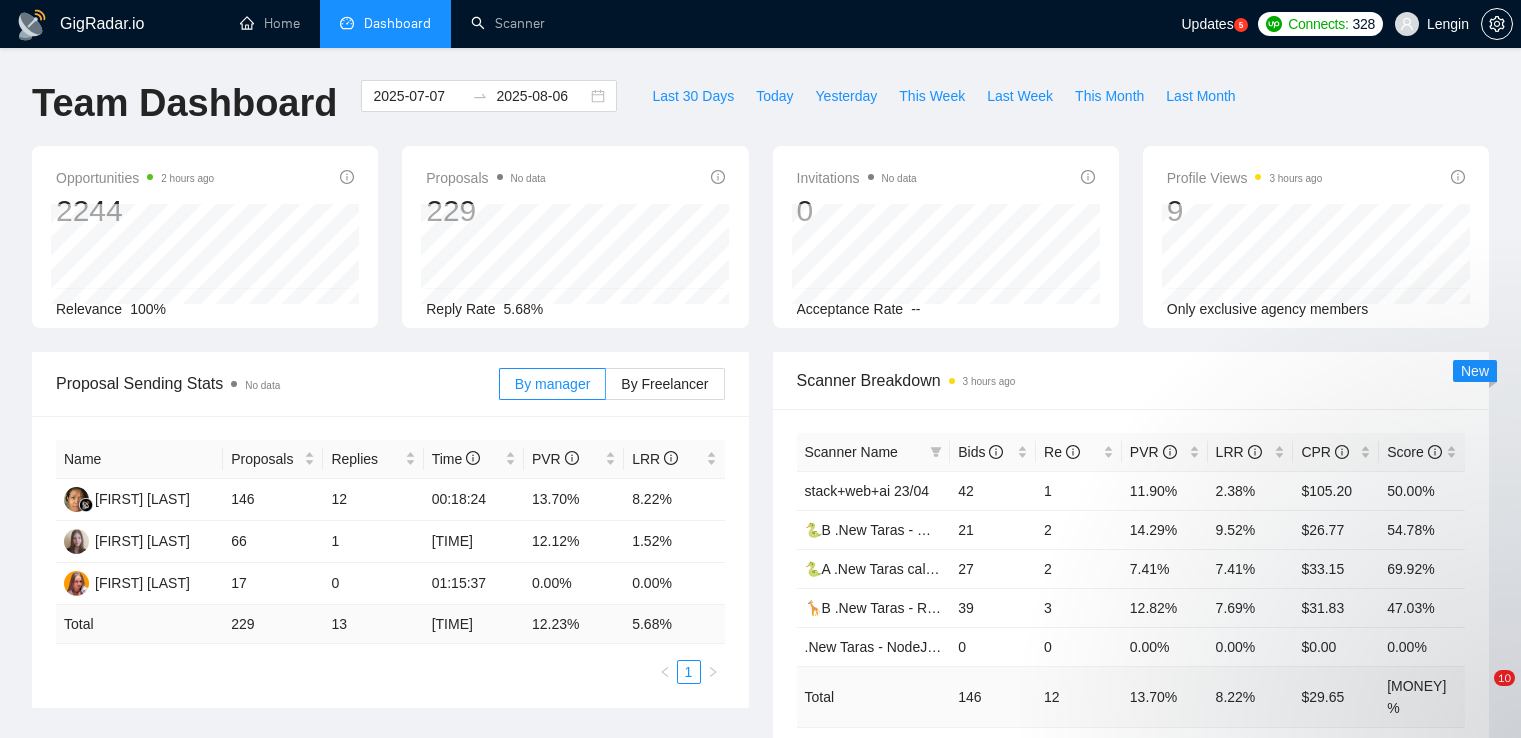 scroll, scrollTop: 311, scrollLeft: 0, axis: vertical 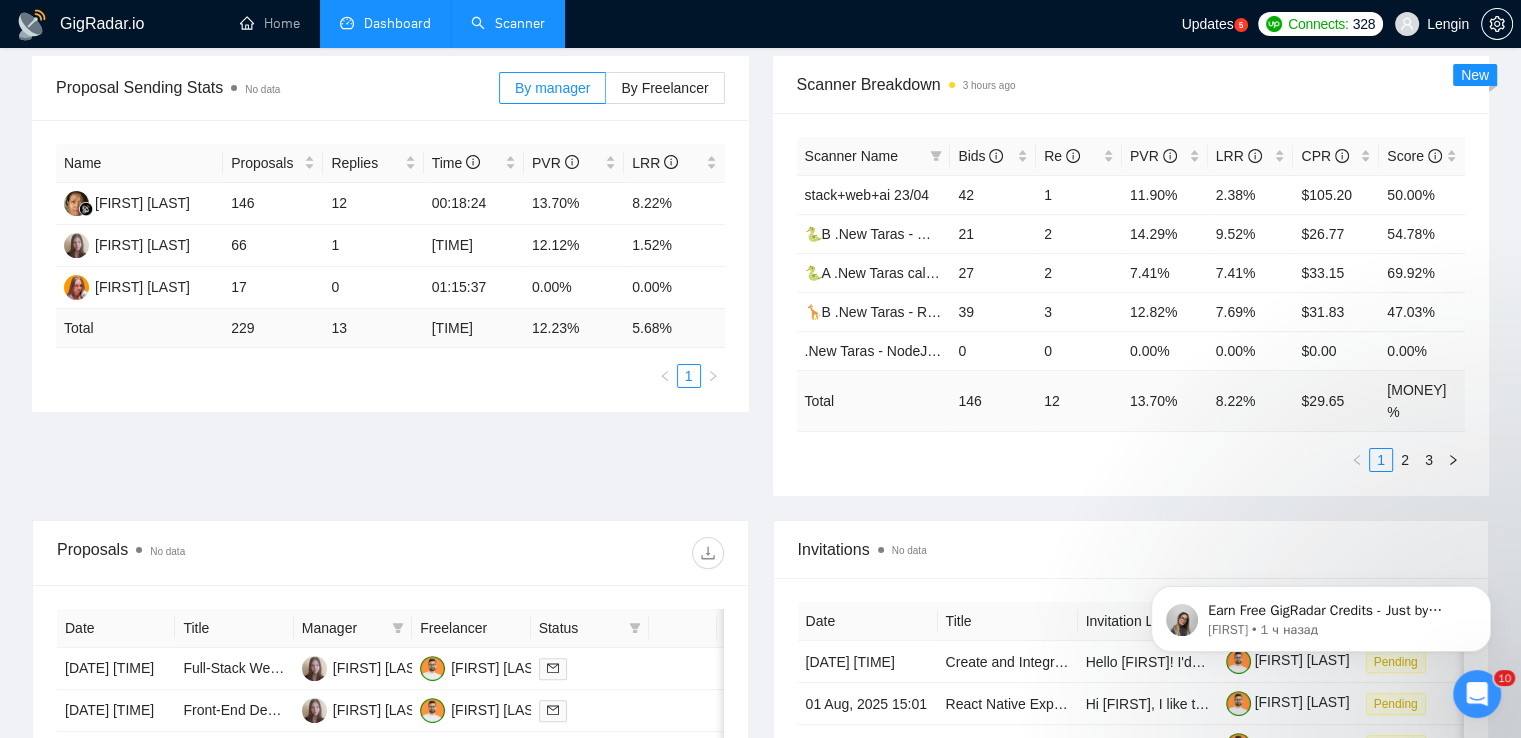 click on "Scanner" at bounding box center [508, 23] 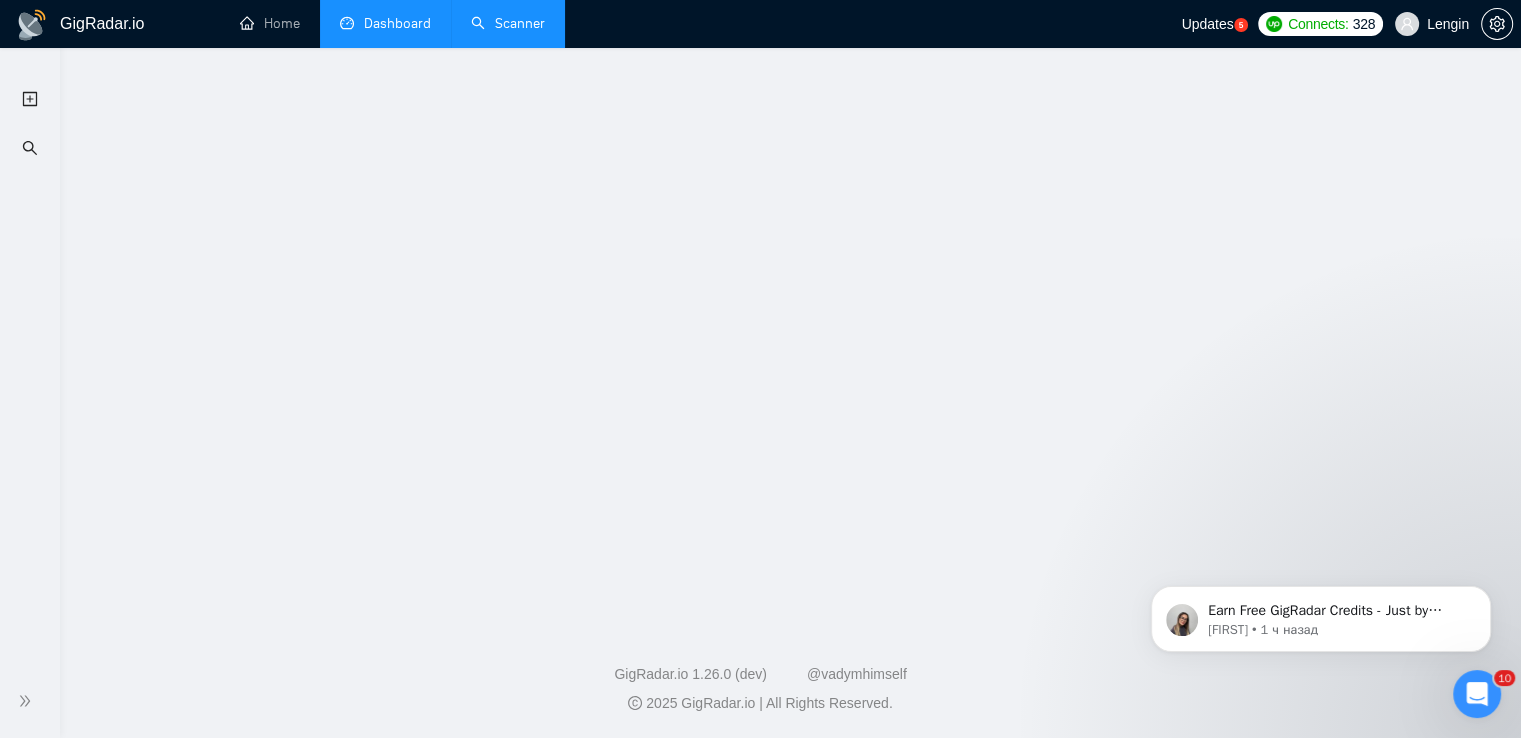 scroll, scrollTop: 0, scrollLeft: 0, axis: both 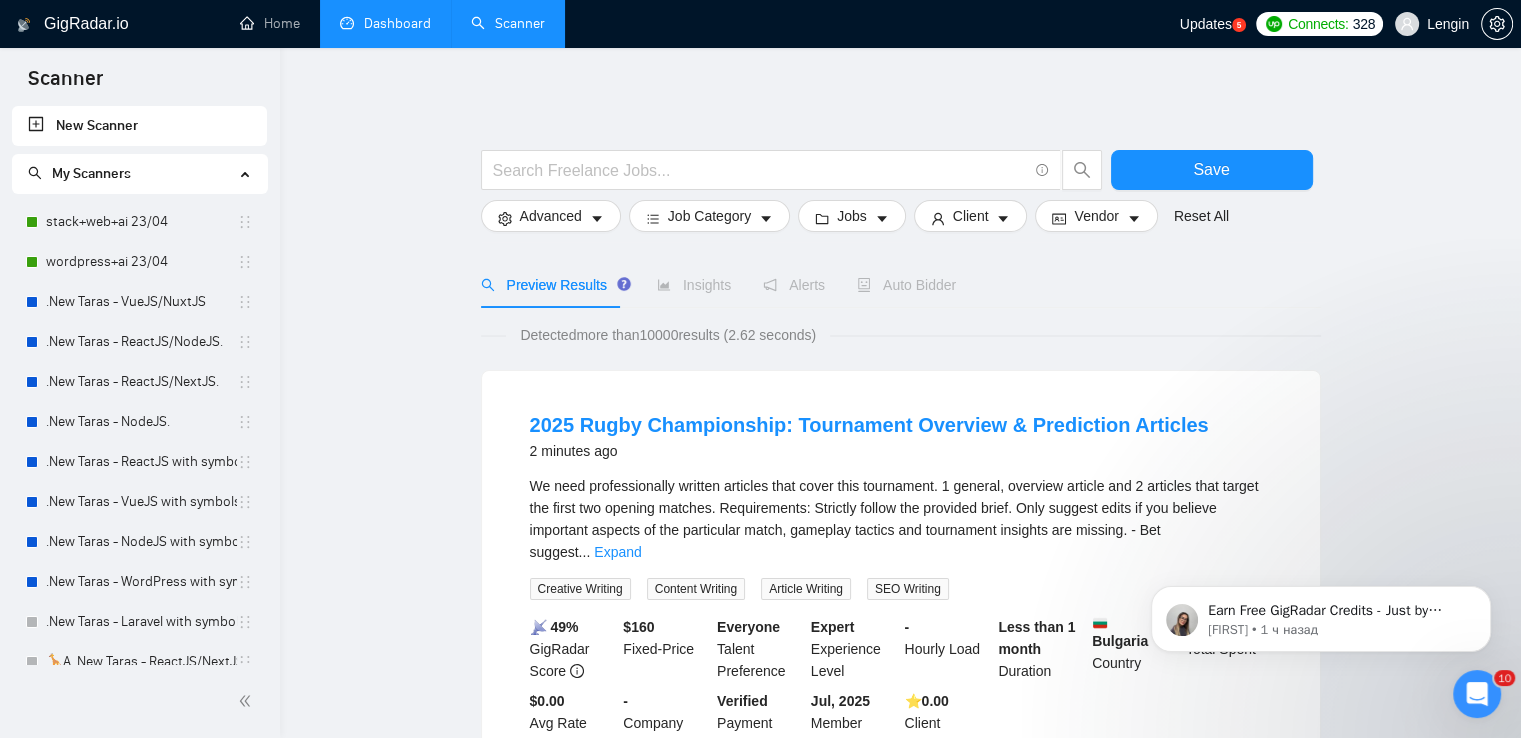 click on "Dashboard" at bounding box center (385, 23) 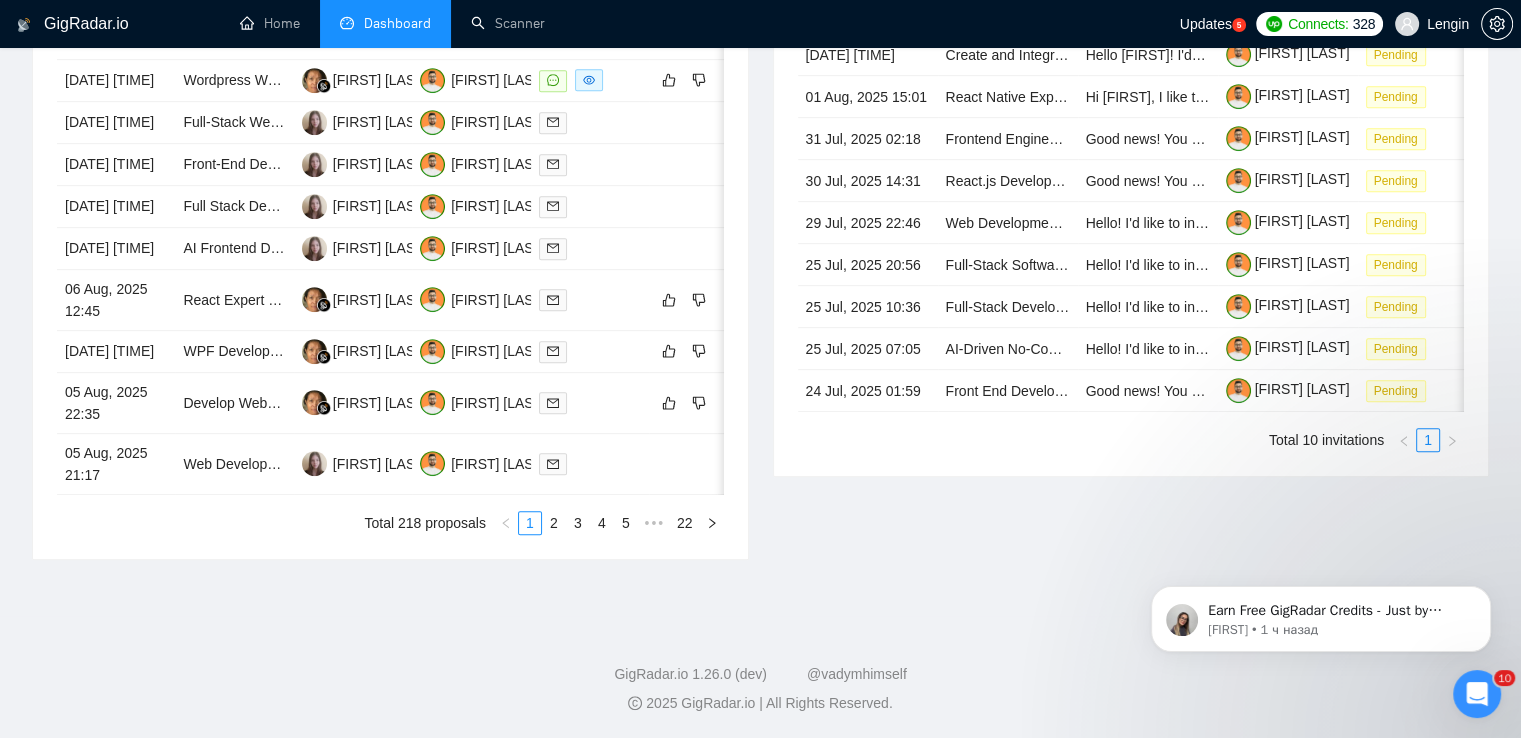 scroll, scrollTop: 948, scrollLeft: 0, axis: vertical 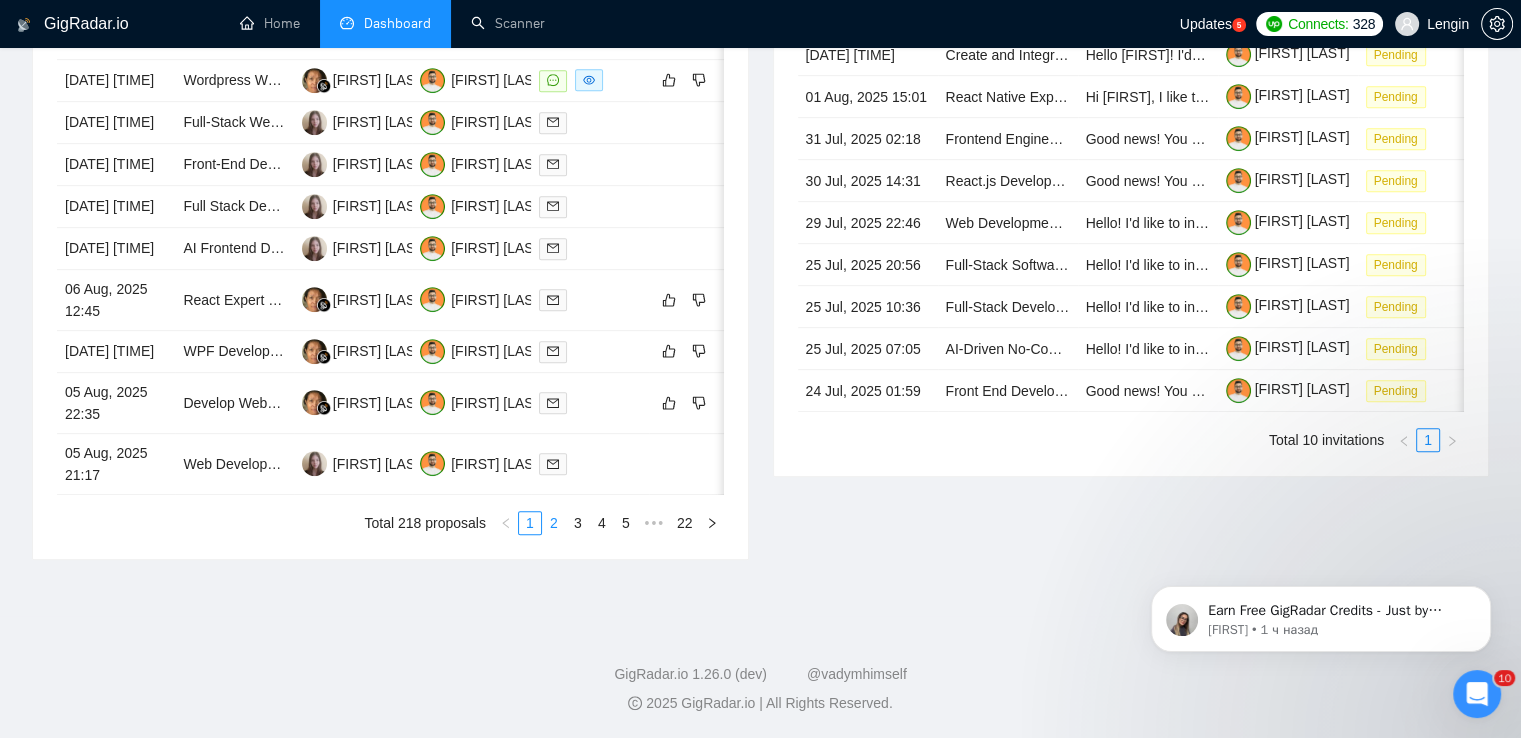 click on "2" at bounding box center [554, 523] 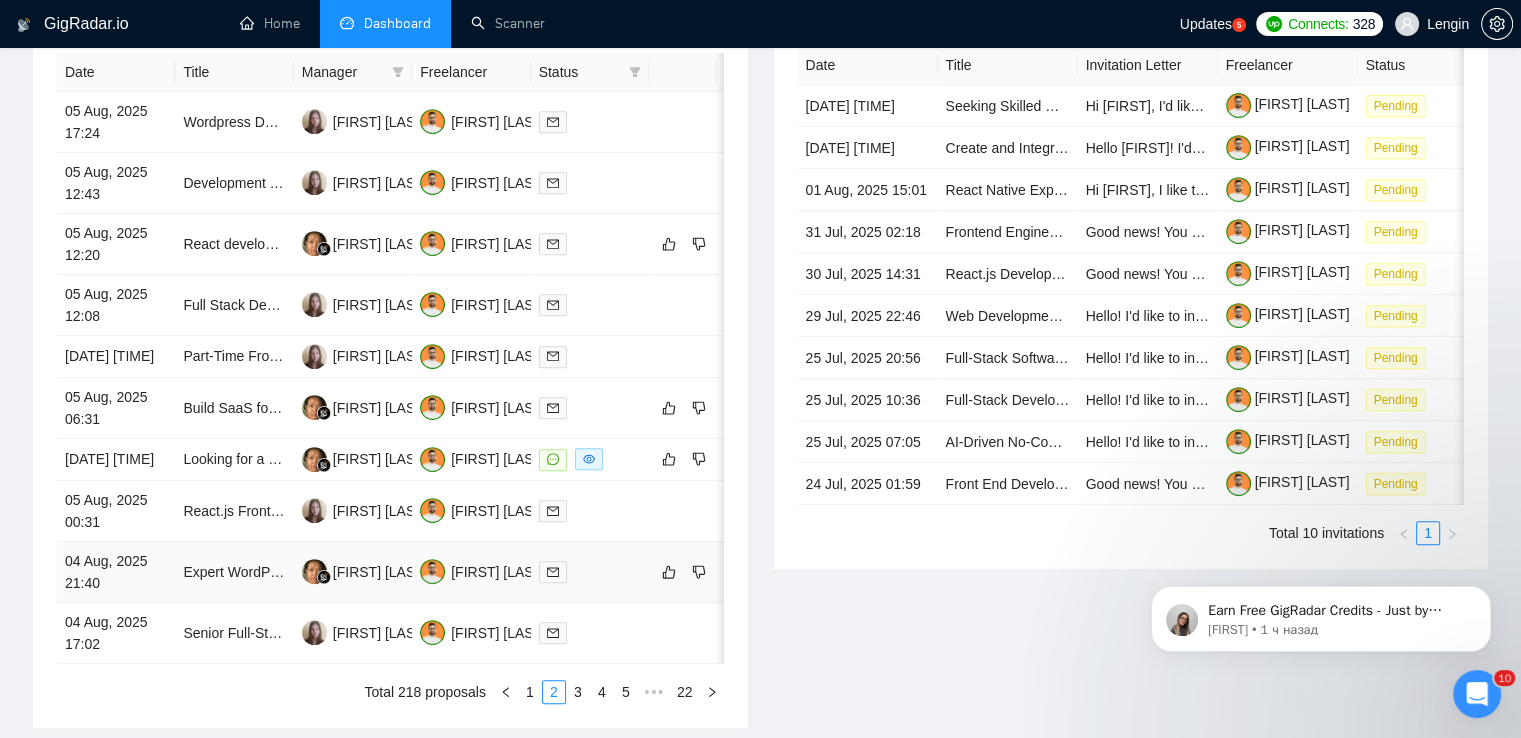 scroll, scrollTop: 872, scrollLeft: 0, axis: vertical 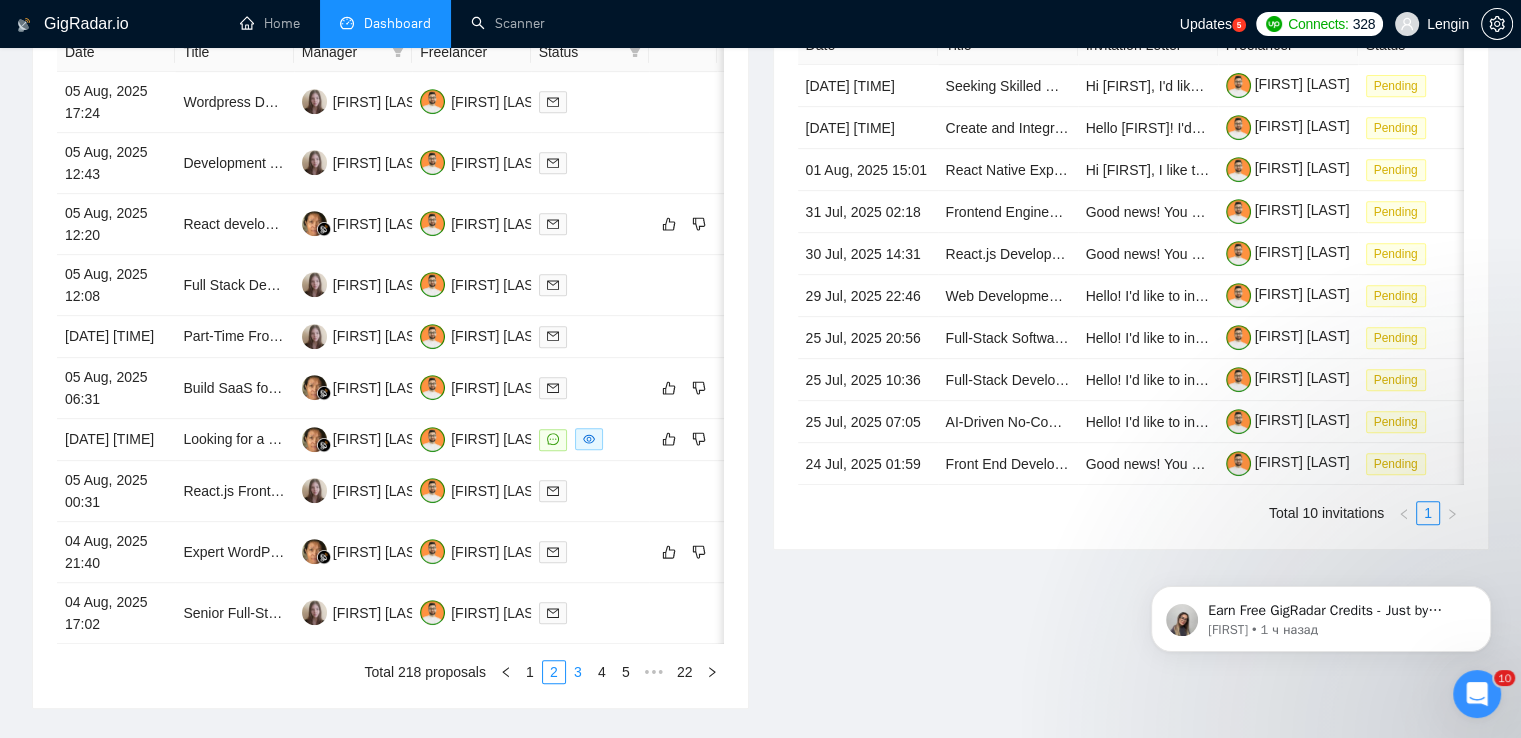 click on "3" at bounding box center [578, 672] 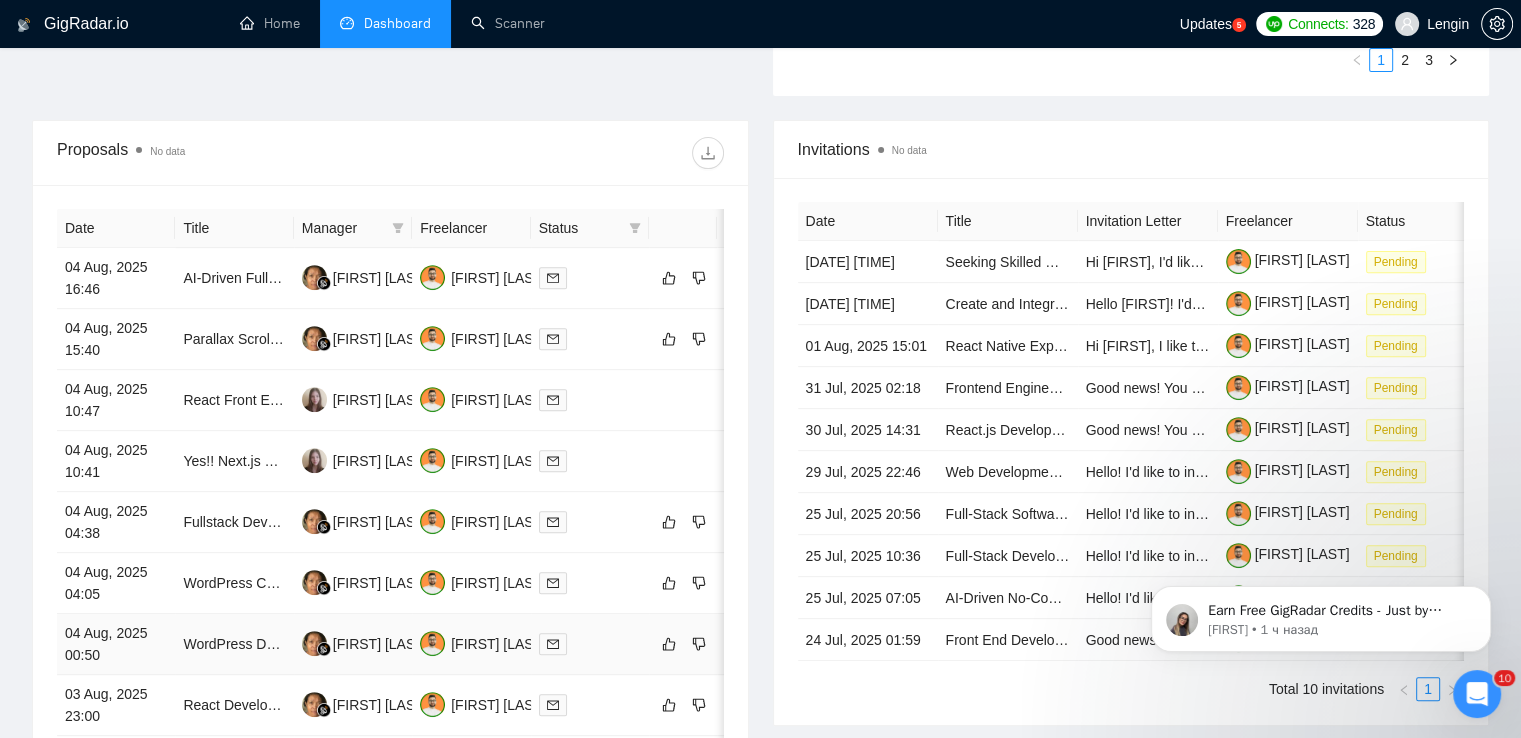 scroll, scrollTop: 928, scrollLeft: 0, axis: vertical 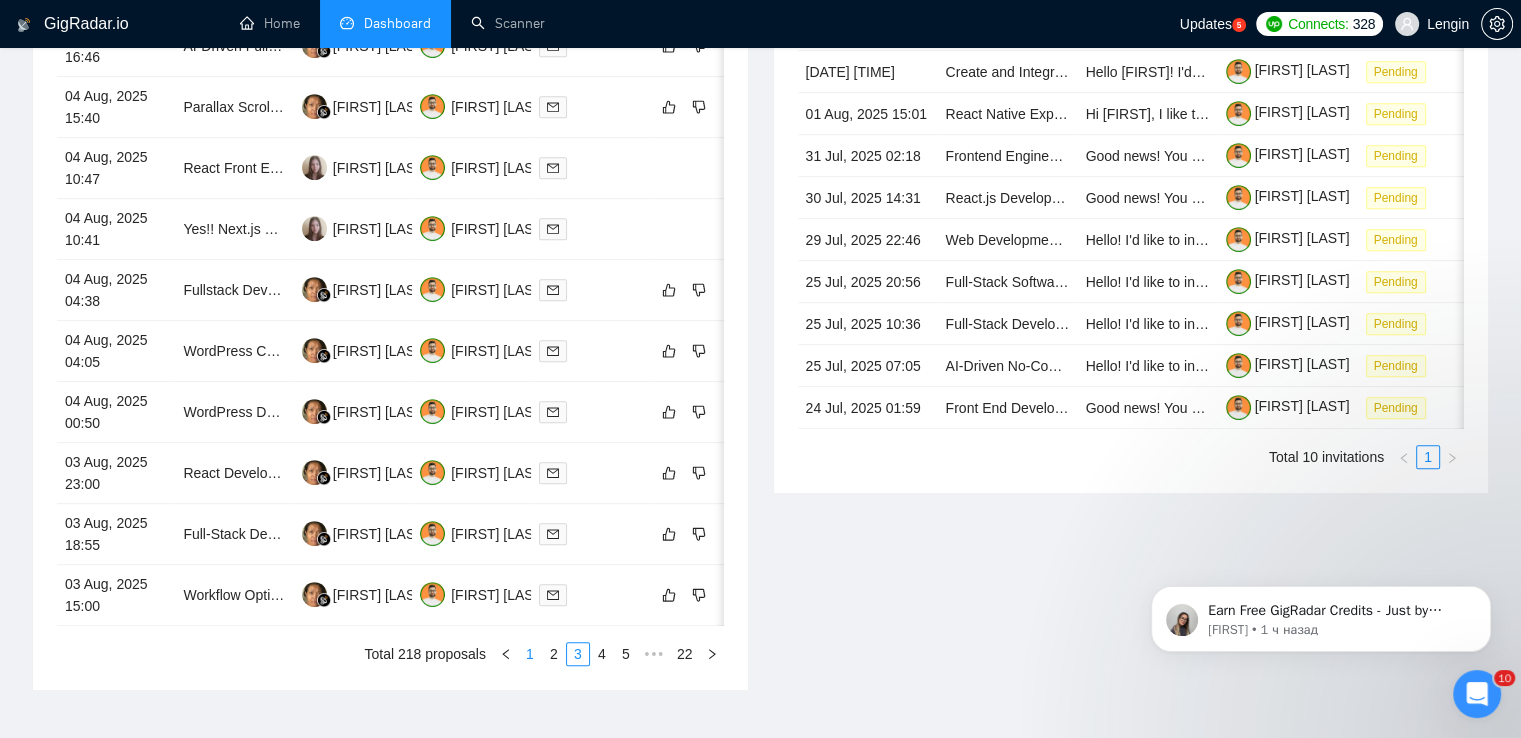 click on "1" at bounding box center (530, 654) 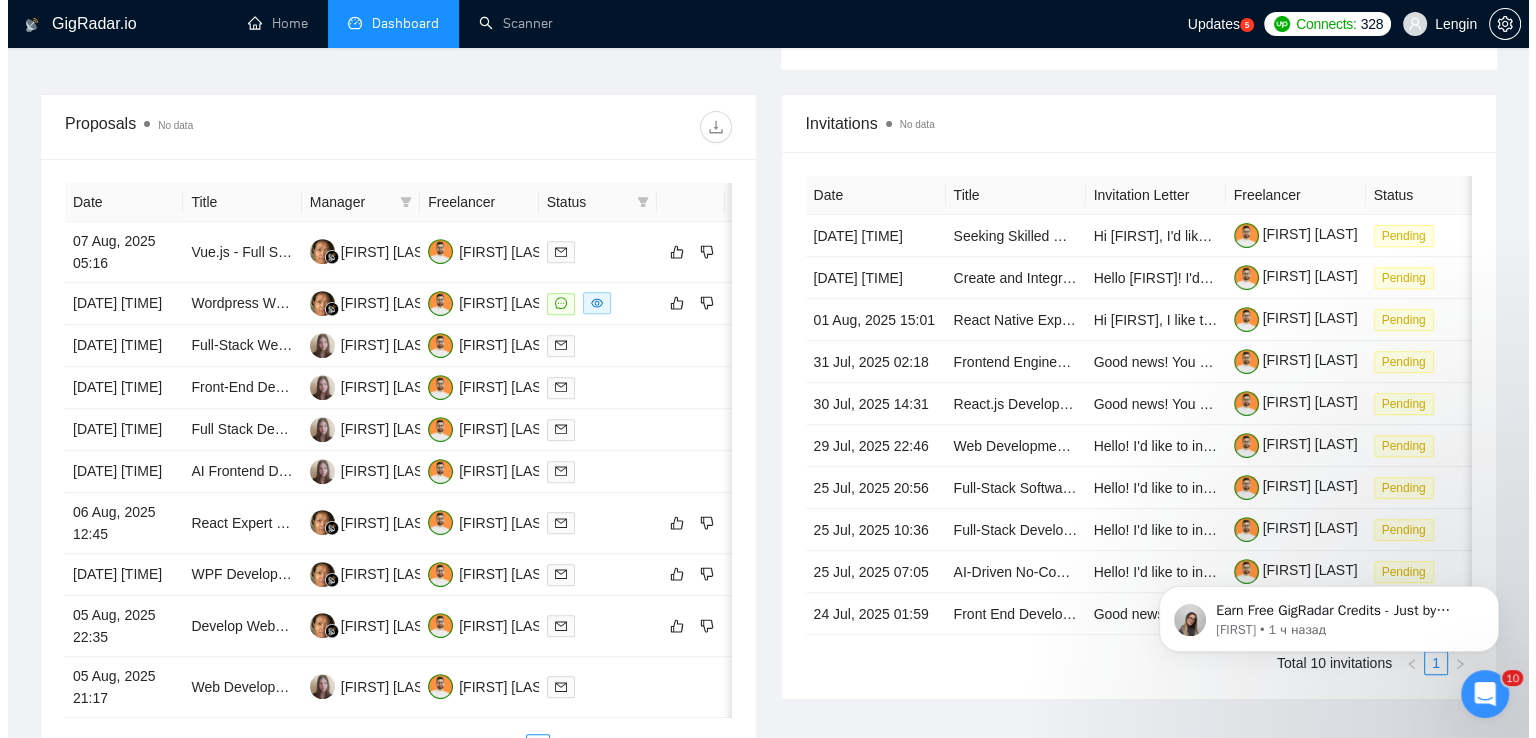 scroll, scrollTop: 719, scrollLeft: 0, axis: vertical 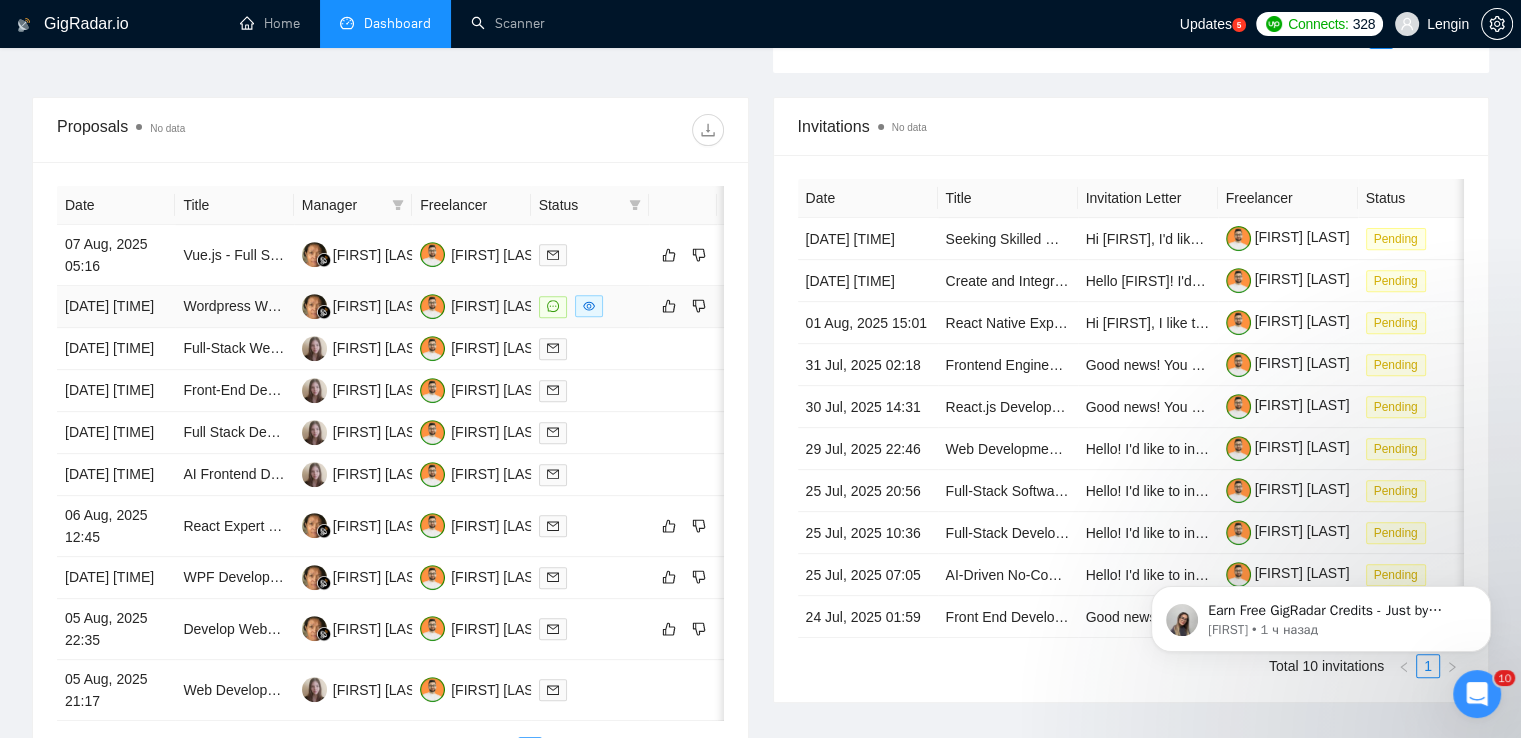 click on "[FIRST] [LAST]" at bounding box center [353, 307] 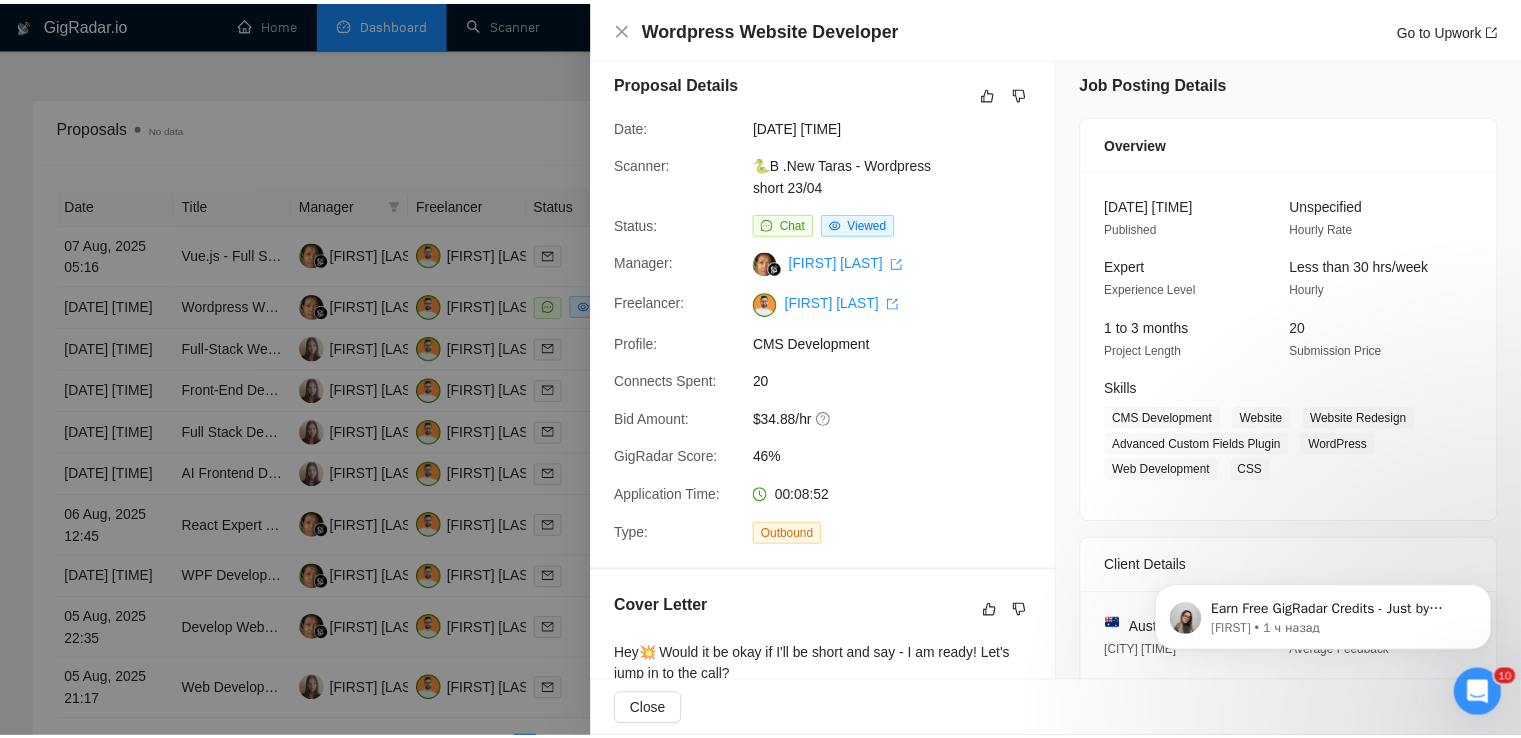scroll, scrollTop: 0, scrollLeft: 0, axis: both 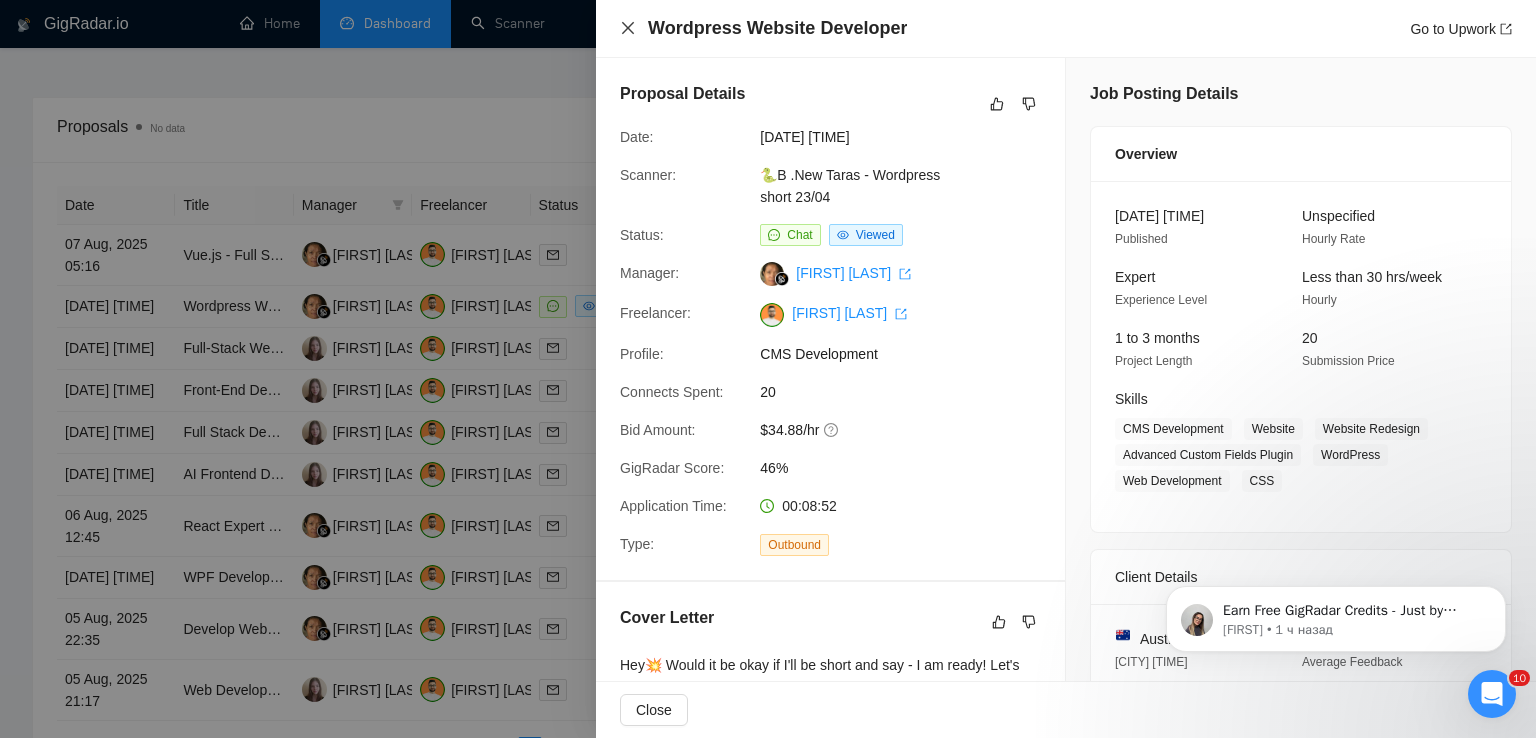 click 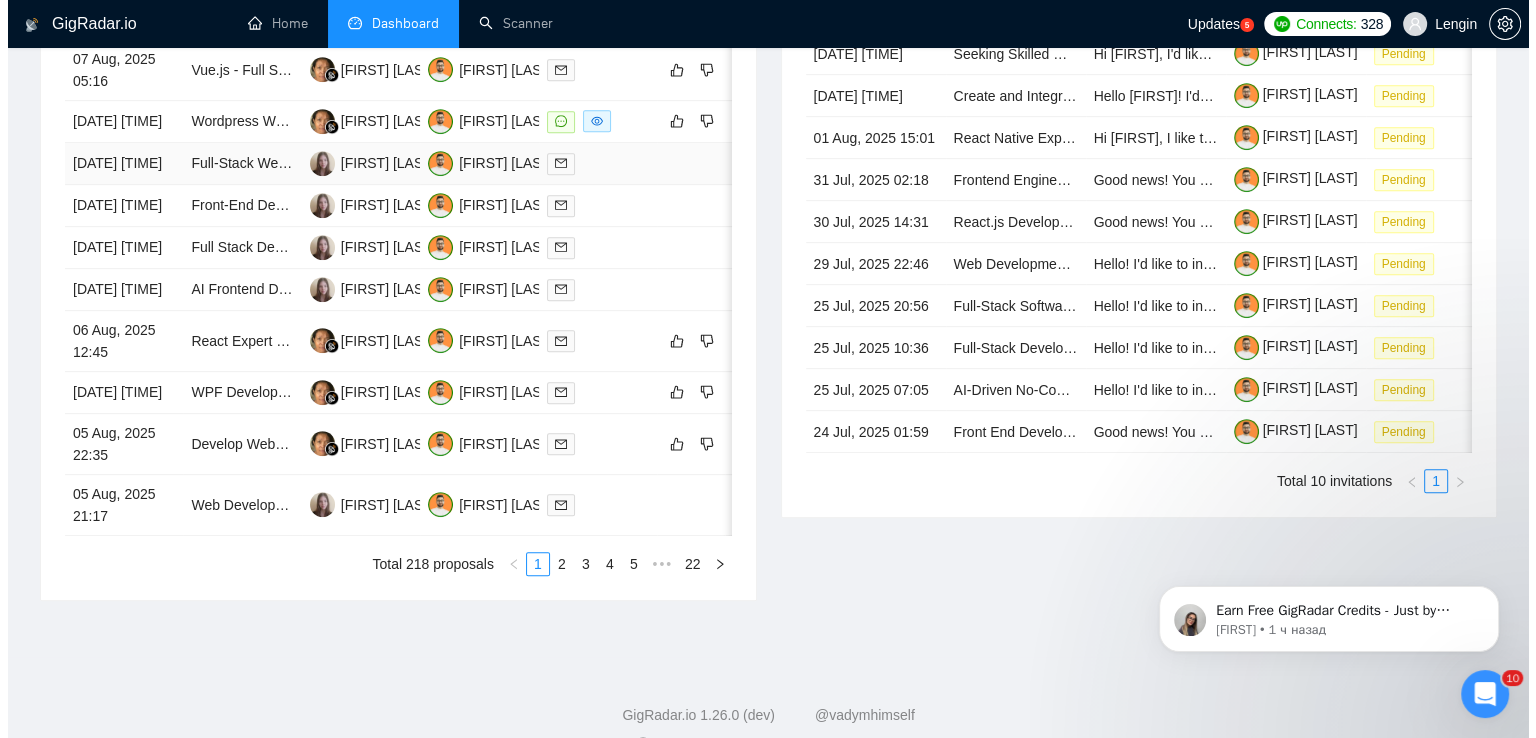 scroll, scrollTop: 908, scrollLeft: 0, axis: vertical 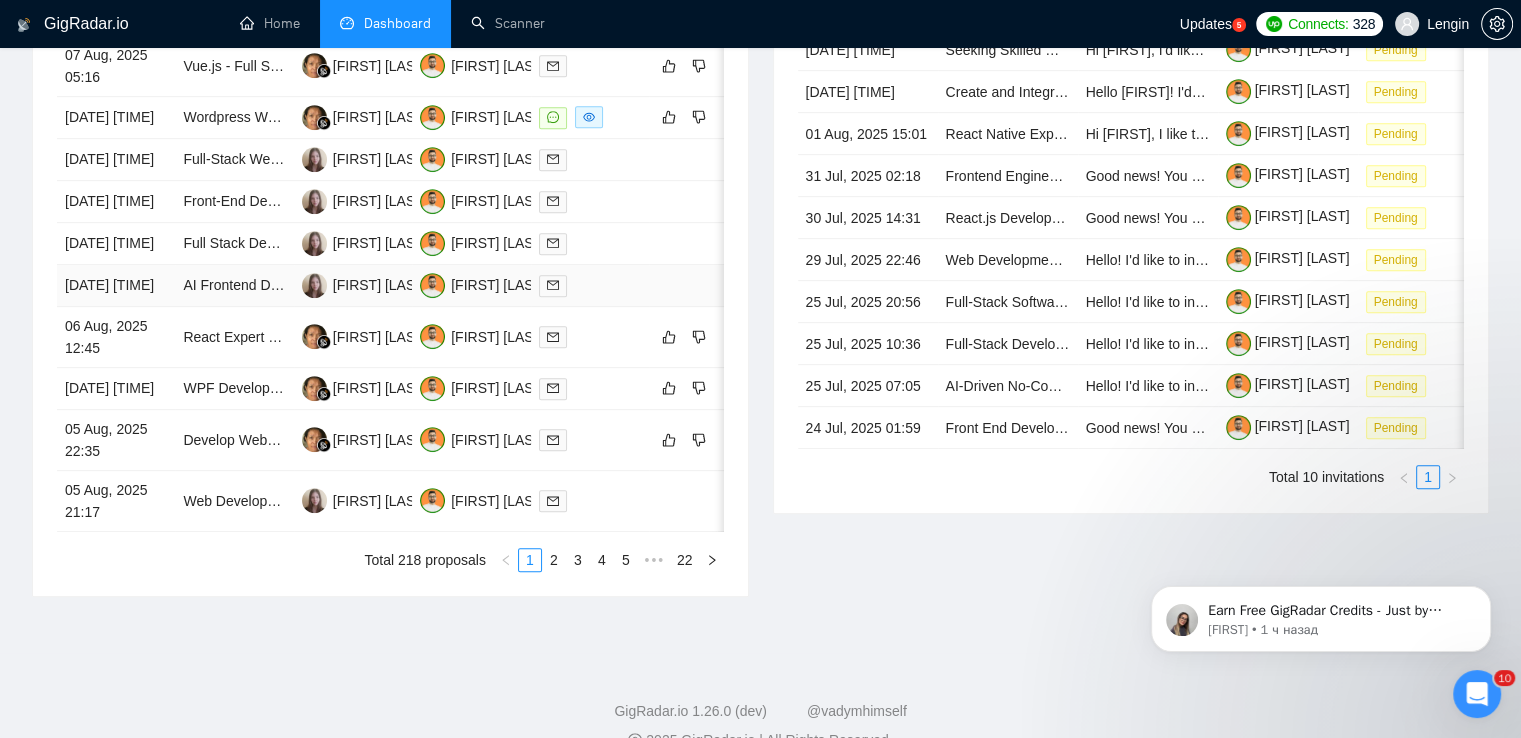 click on "AI Frontend Developer Needed for Next.js Project" at bounding box center (234, 286) 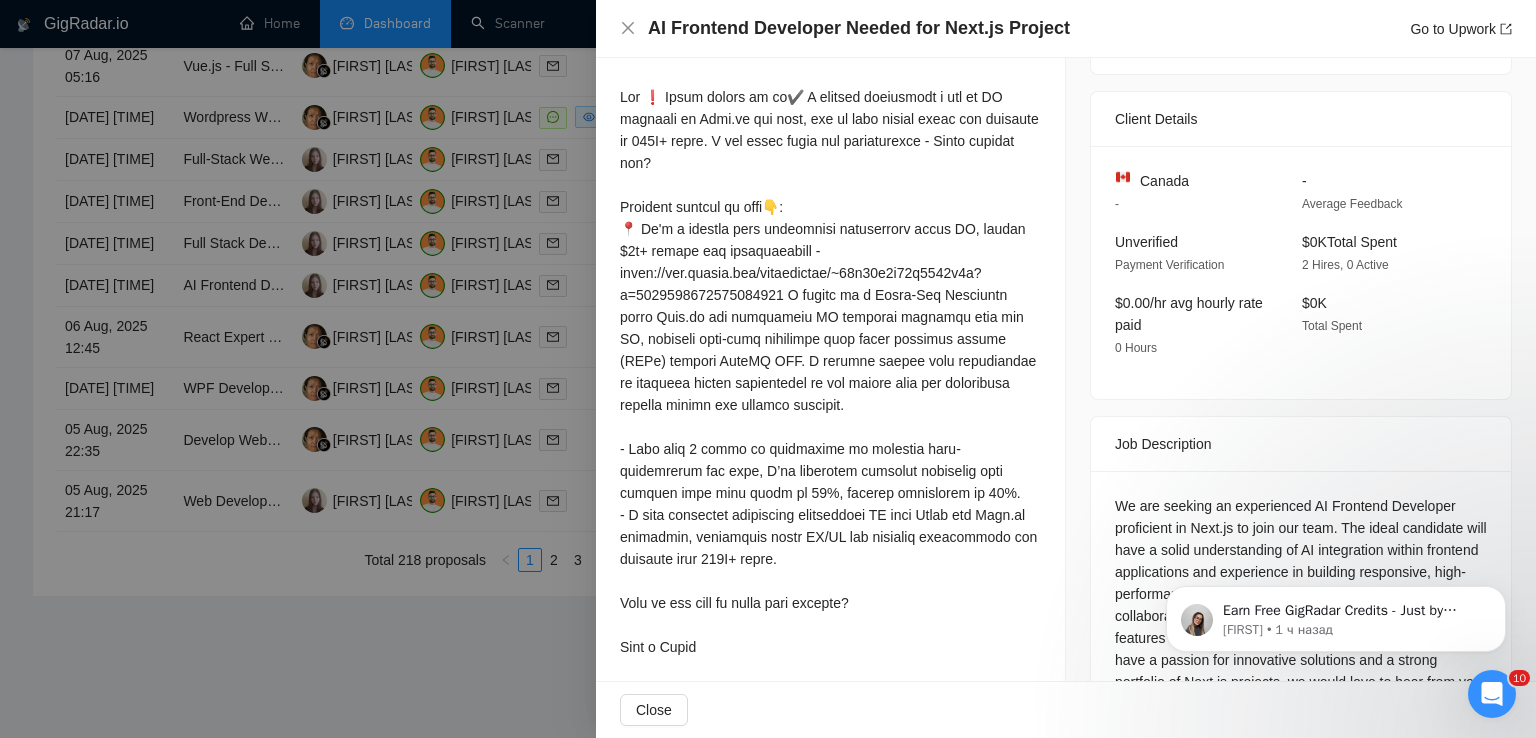 scroll, scrollTop: 524, scrollLeft: 0, axis: vertical 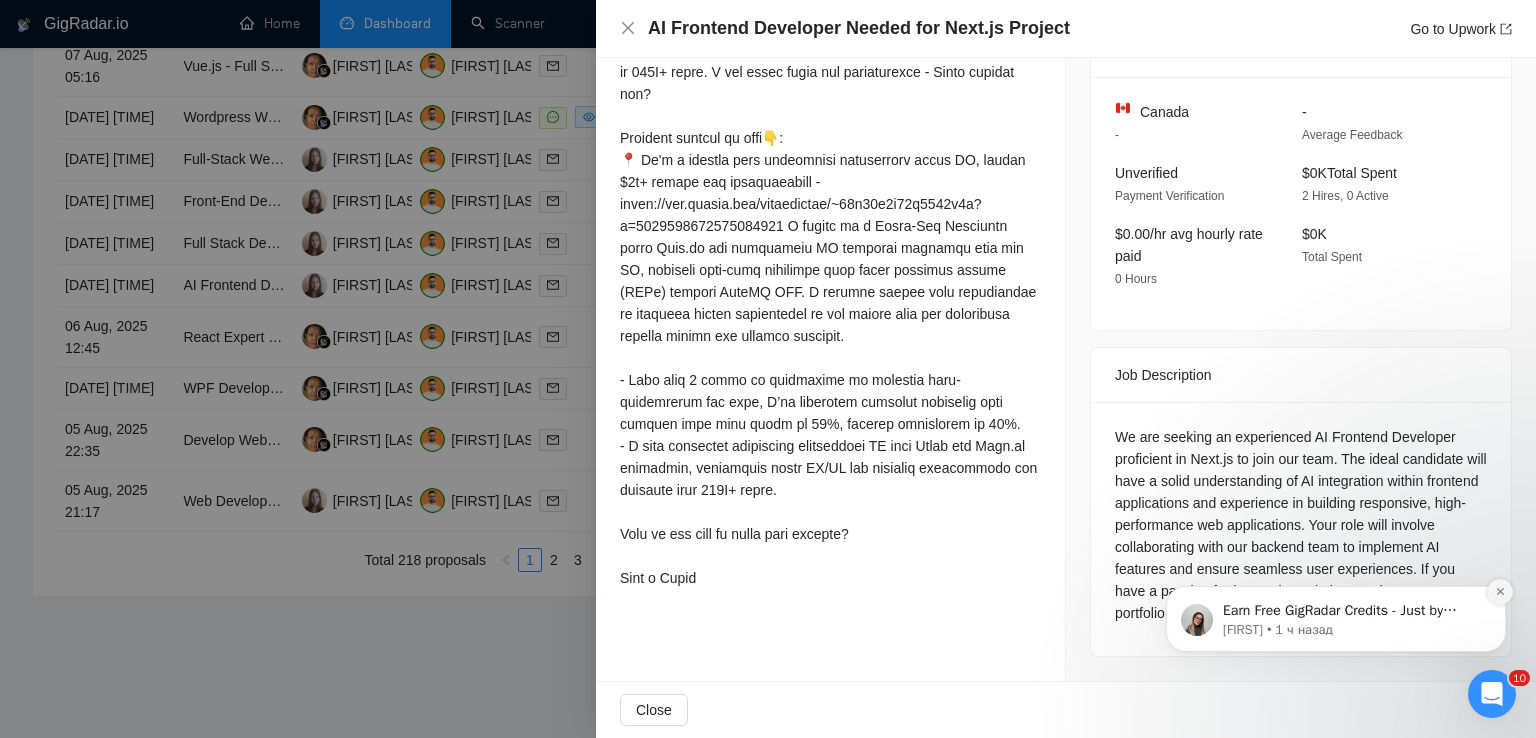click at bounding box center (1500, 592) 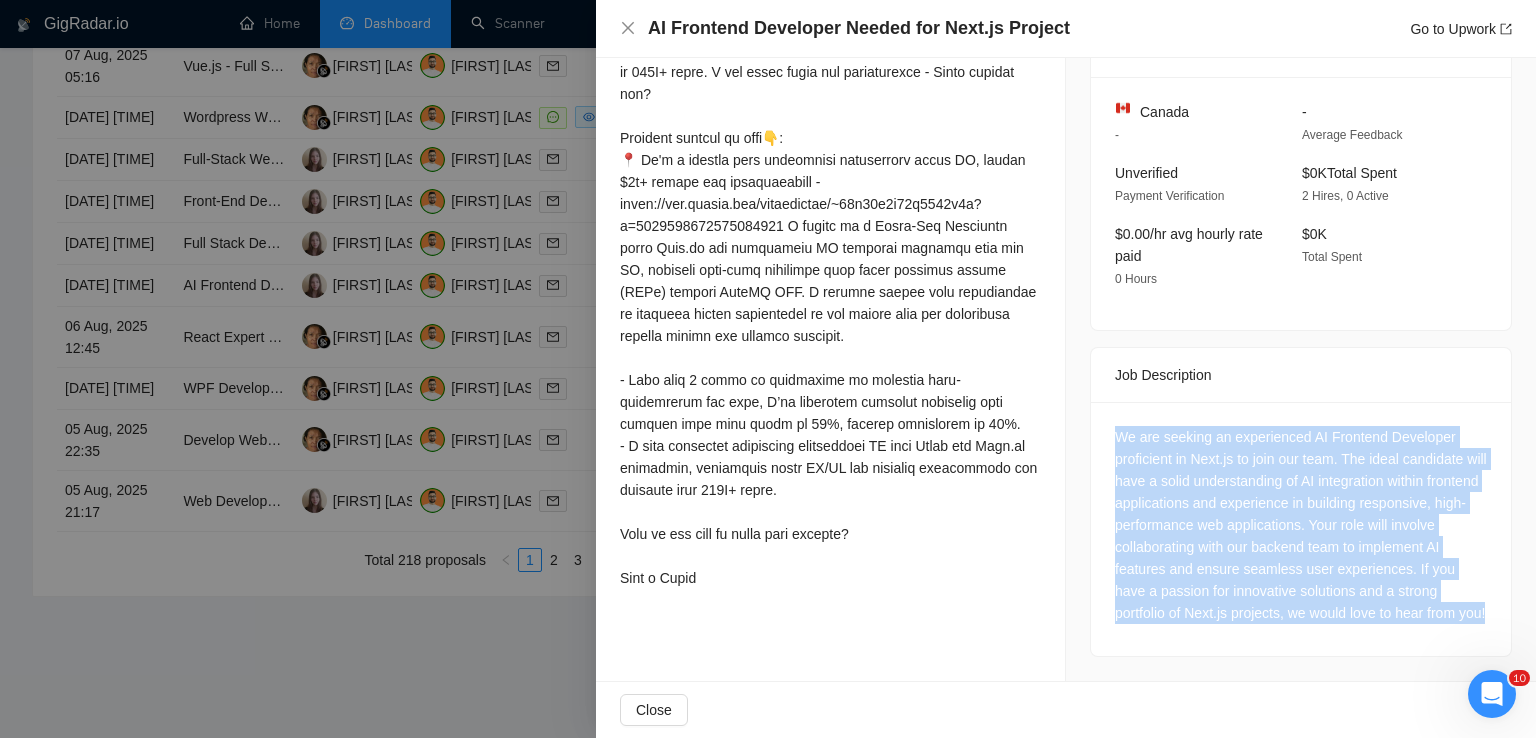 drag, startPoint x: 1207, startPoint y: 622, endPoint x: 1102, endPoint y: 419, distance: 228.54759 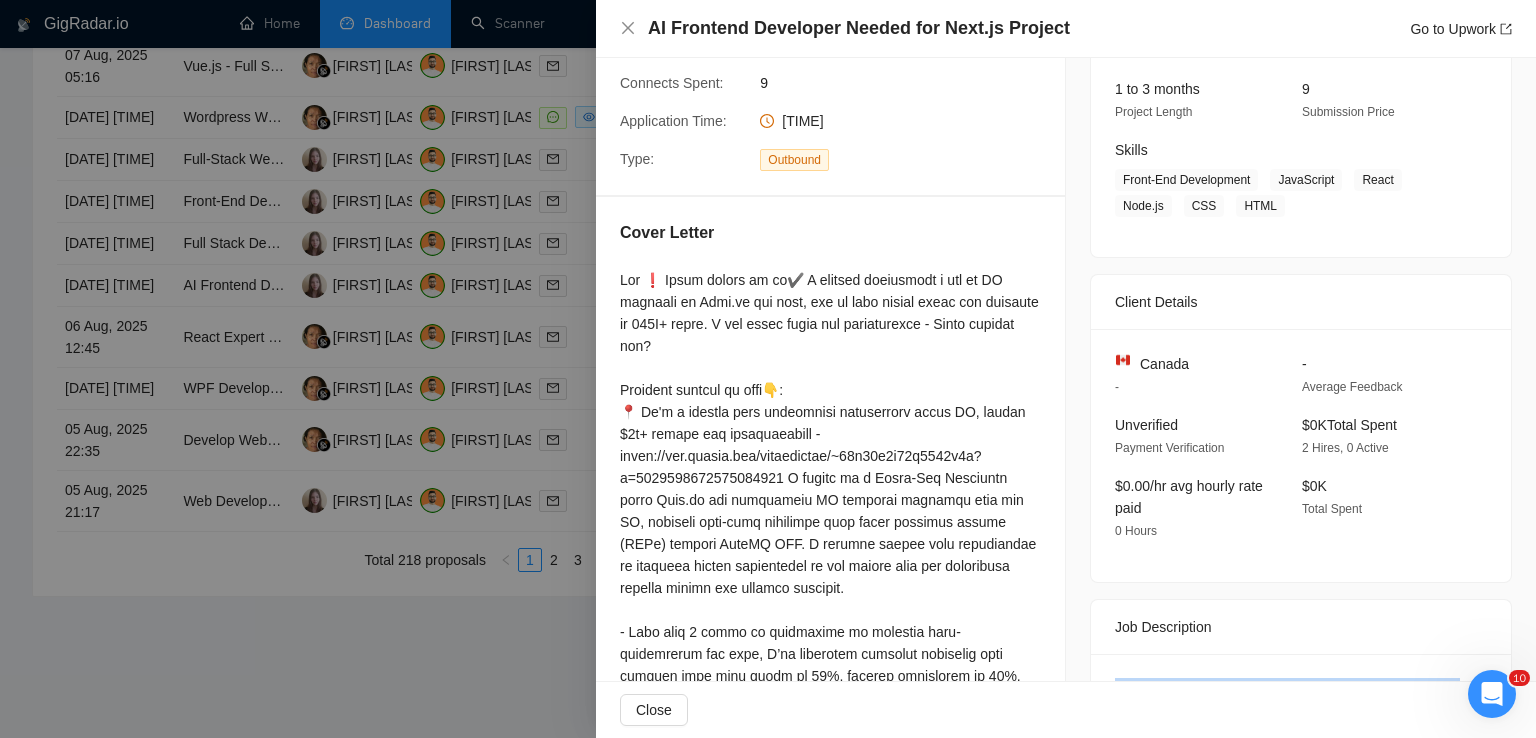 scroll, scrollTop: 241, scrollLeft: 0, axis: vertical 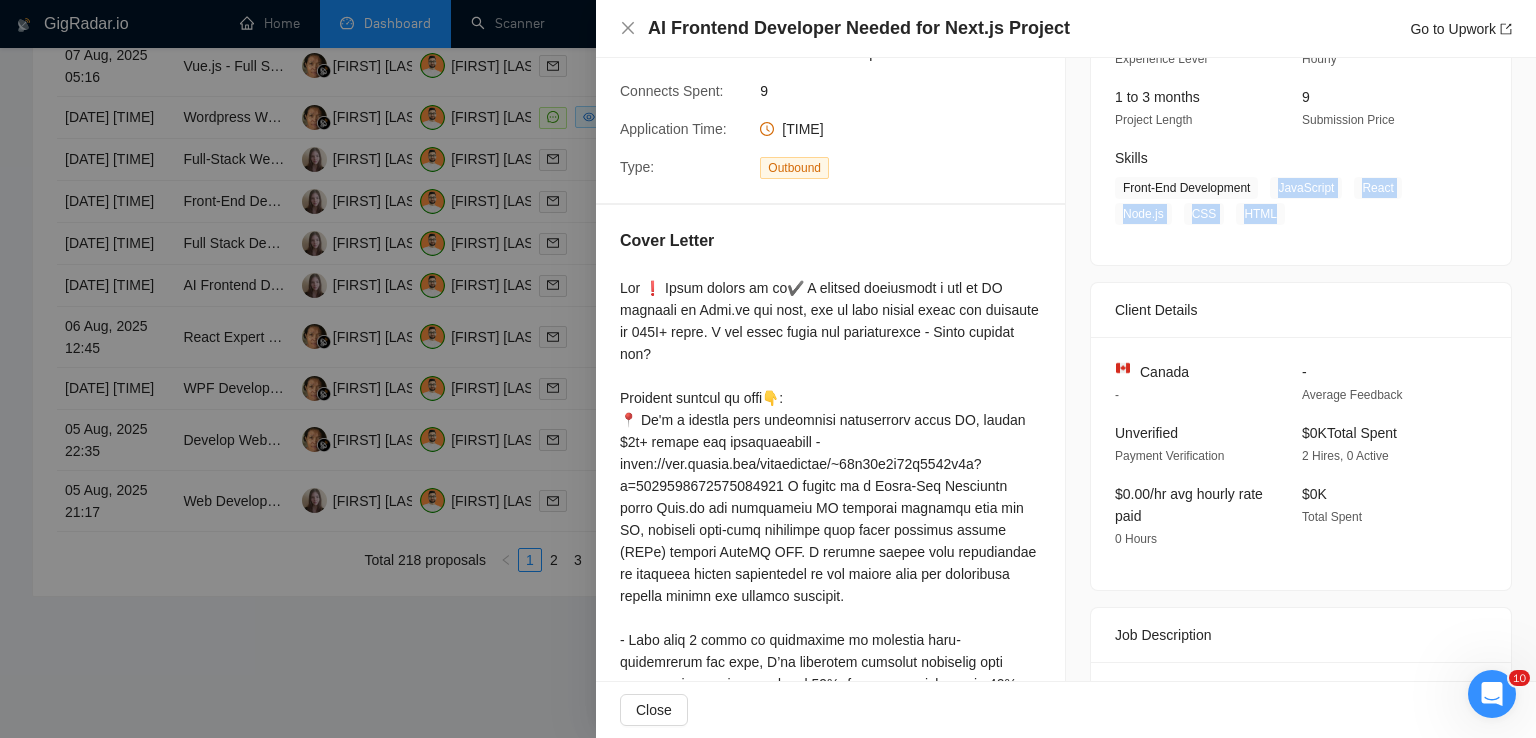 drag, startPoint x: 1267, startPoint y: 197, endPoint x: 1265, endPoint y: 216, distance: 19.104973 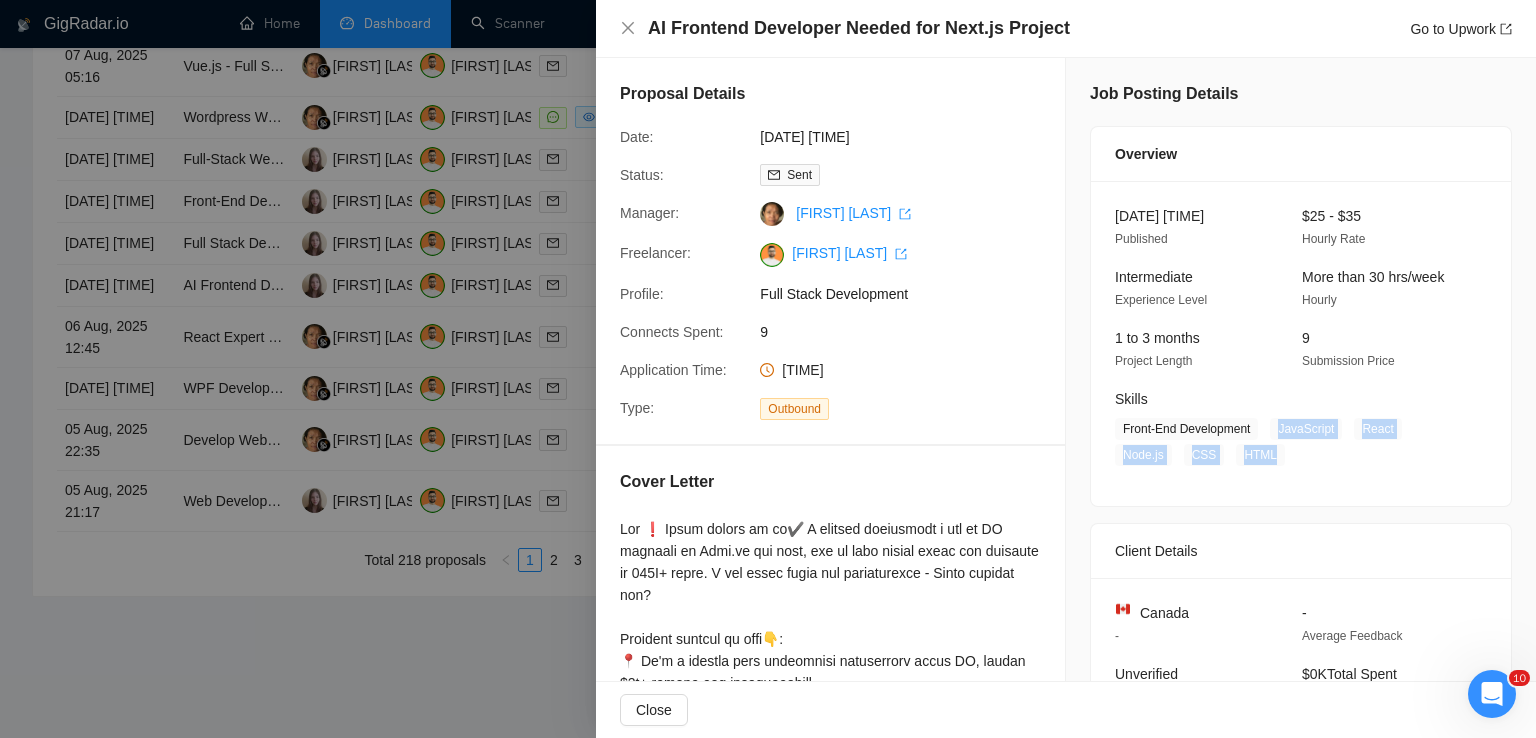 scroll, scrollTop: 311, scrollLeft: 0, axis: vertical 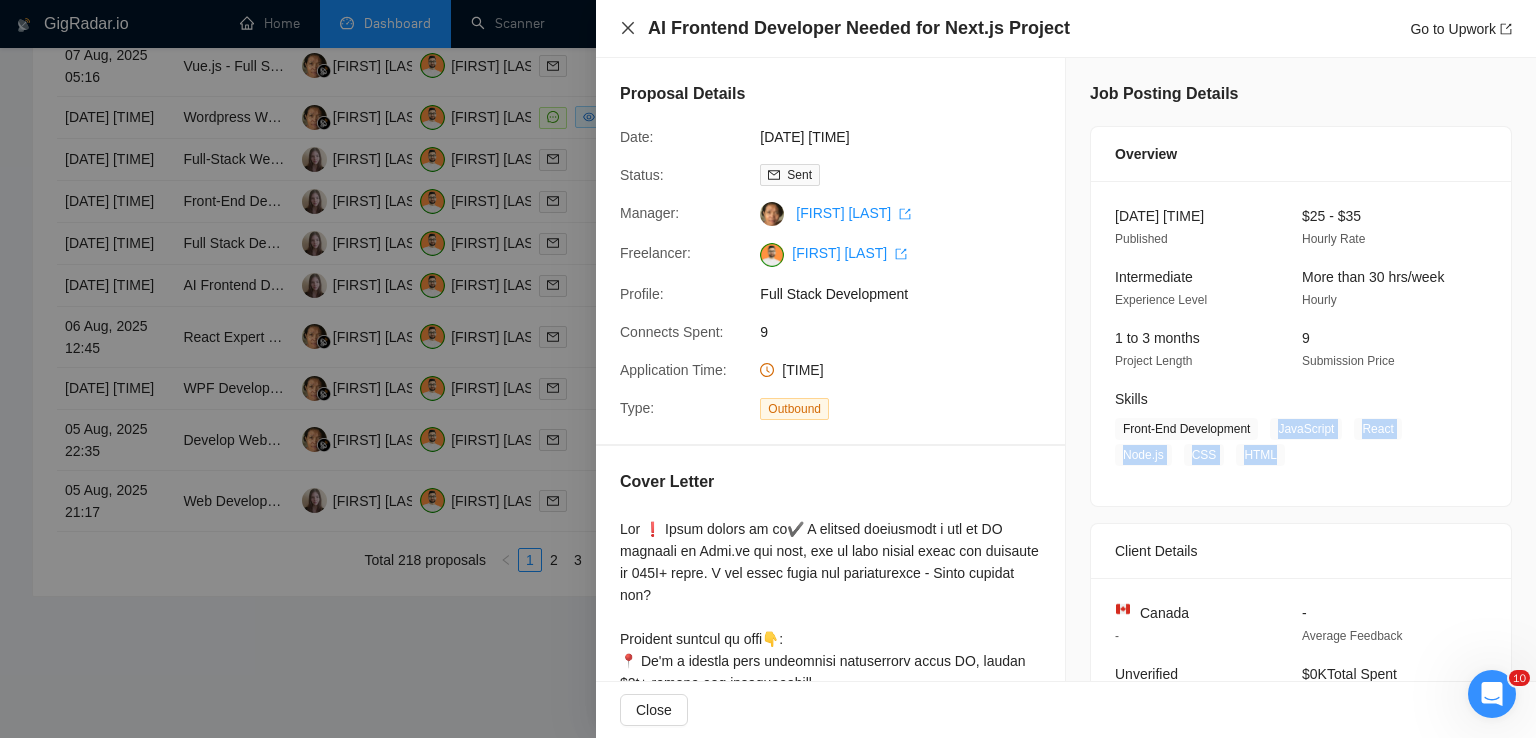 click 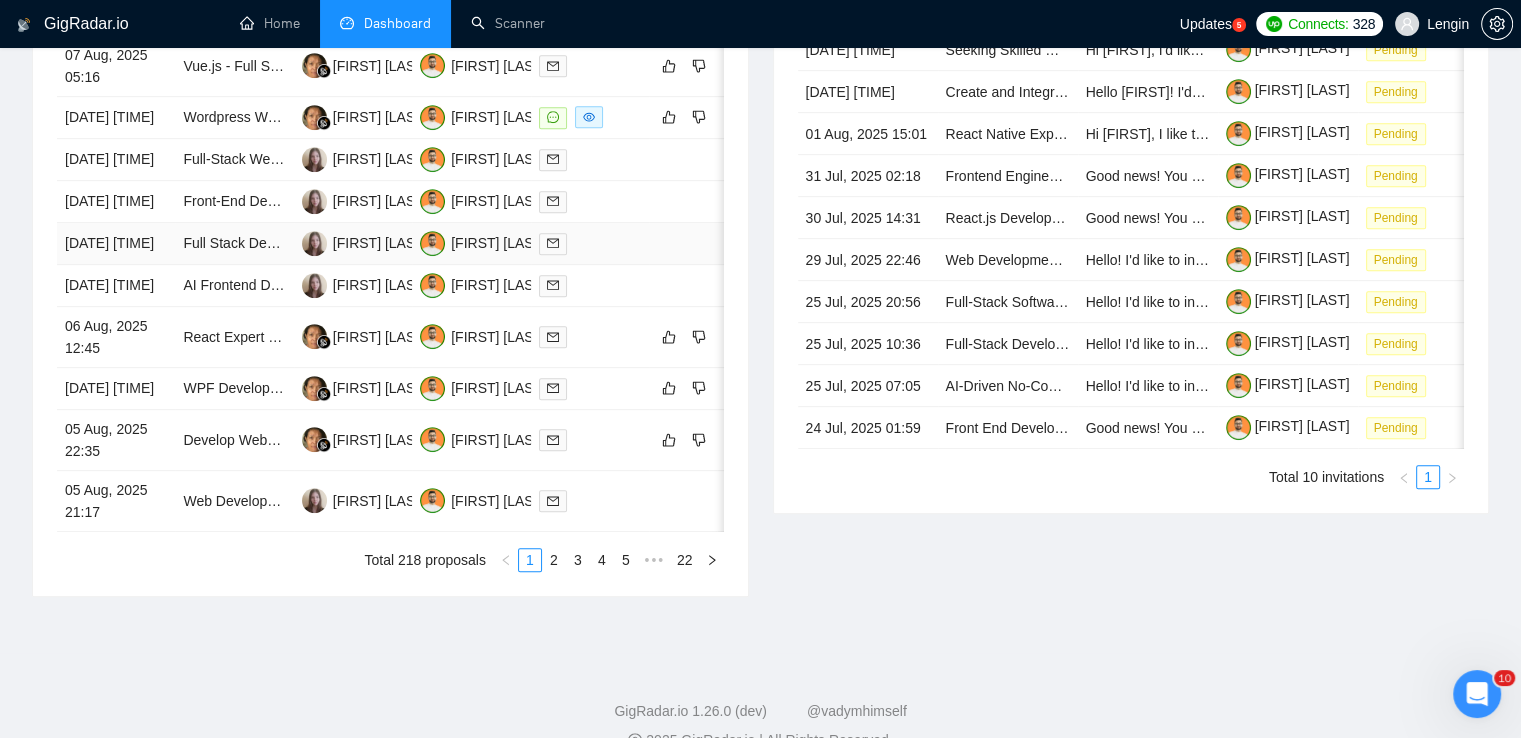 click on "Full Stack Developer Needed for Next.js Website Development" at bounding box center (234, 244) 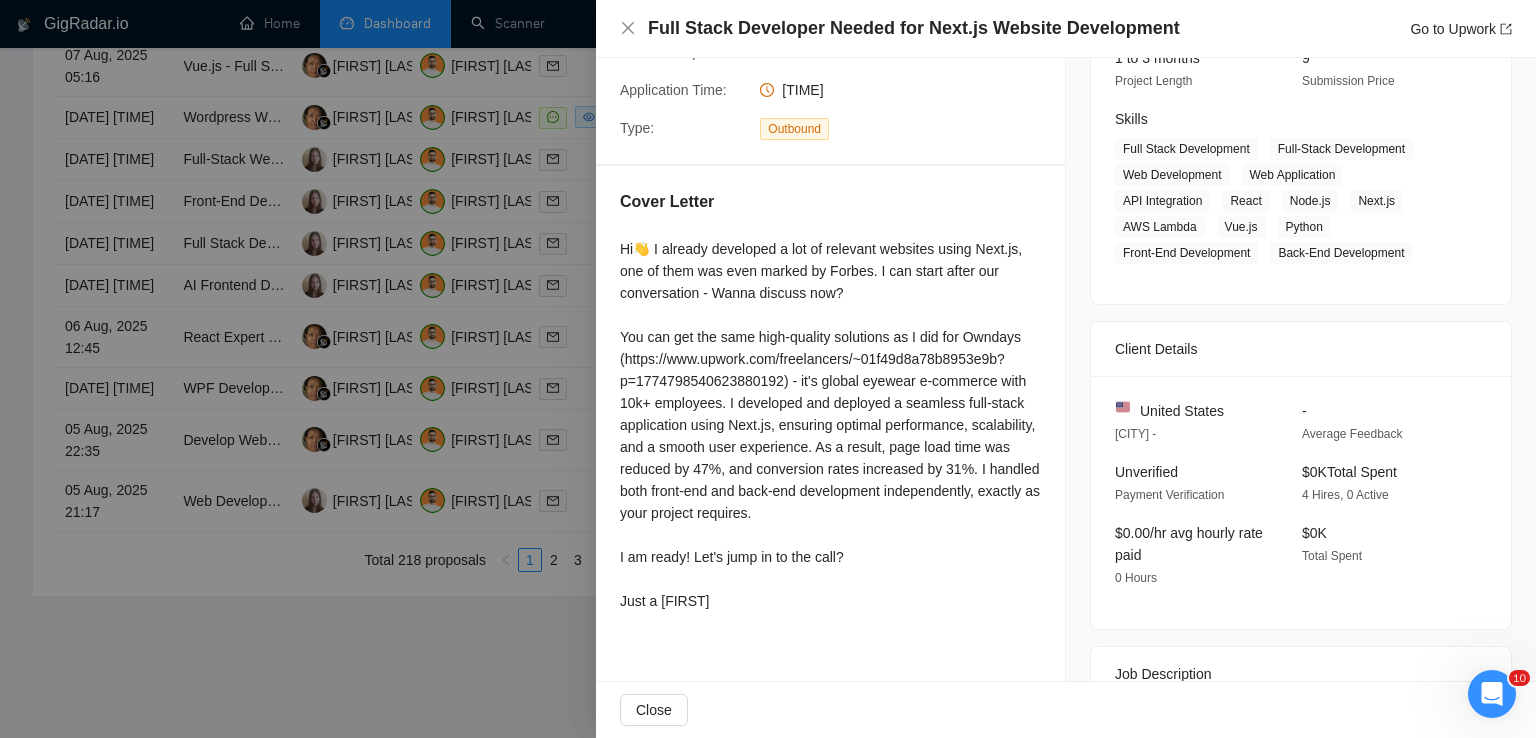 scroll, scrollTop: 602, scrollLeft: 0, axis: vertical 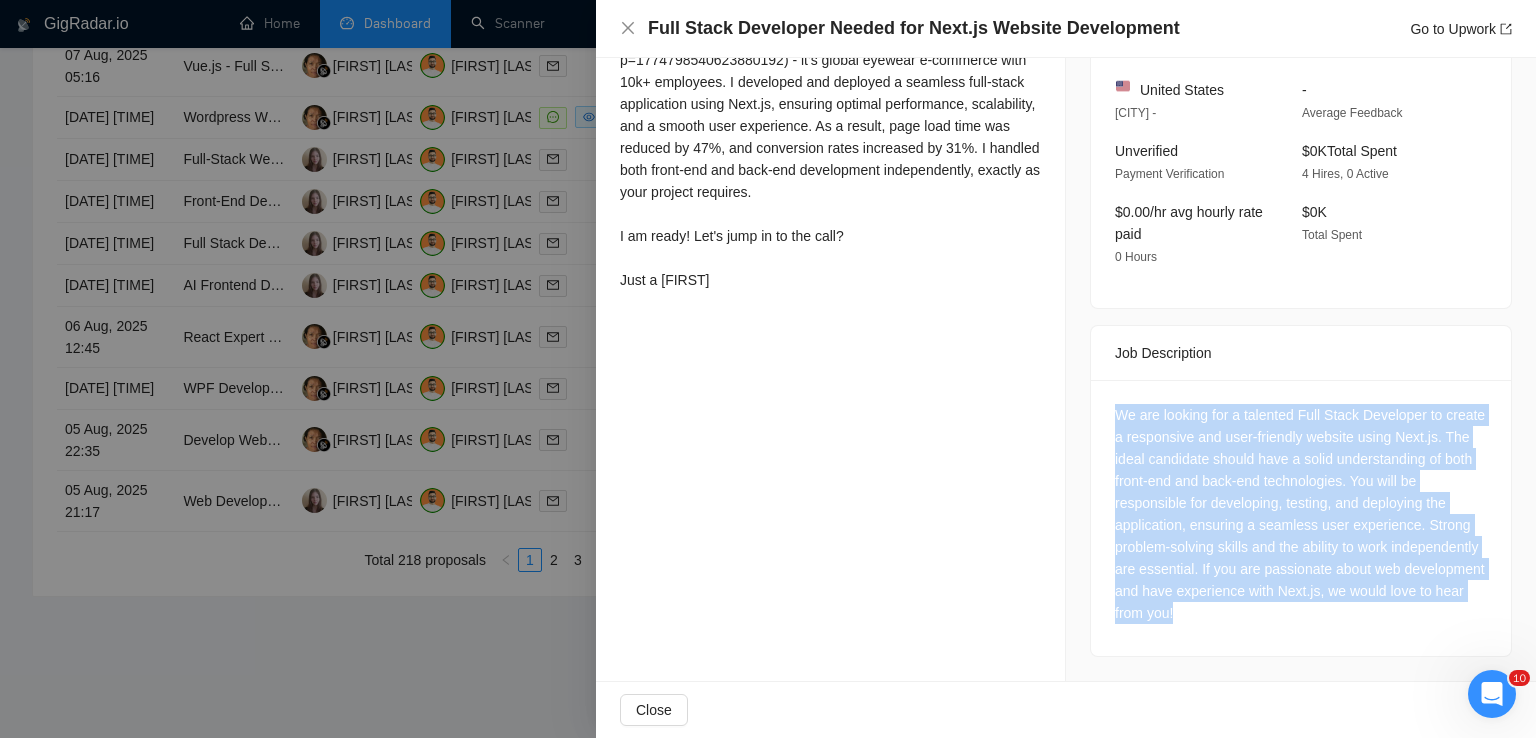 drag, startPoint x: 1295, startPoint y: 611, endPoint x: 1108, endPoint y: 408, distance: 276.00363 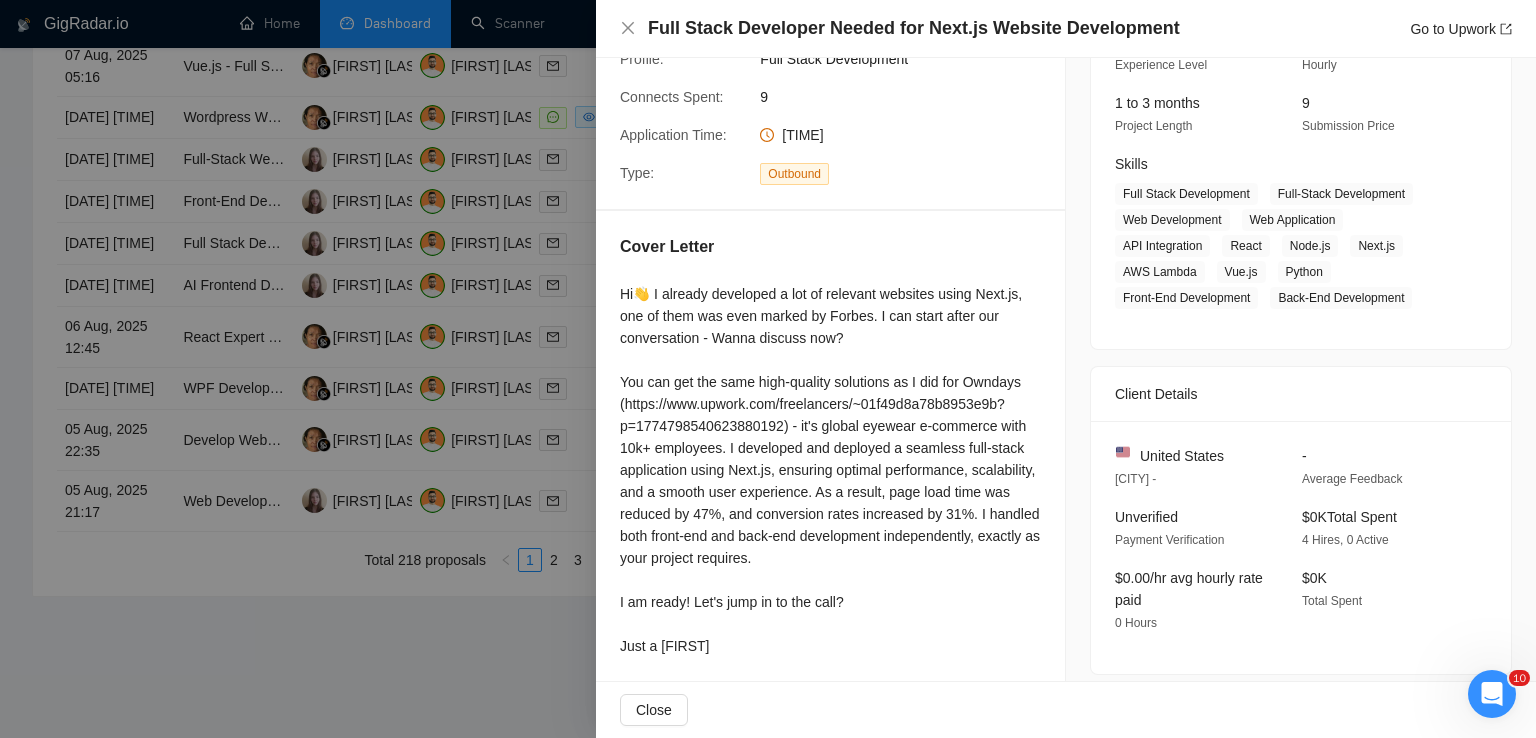 scroll, scrollTop: 234, scrollLeft: 0, axis: vertical 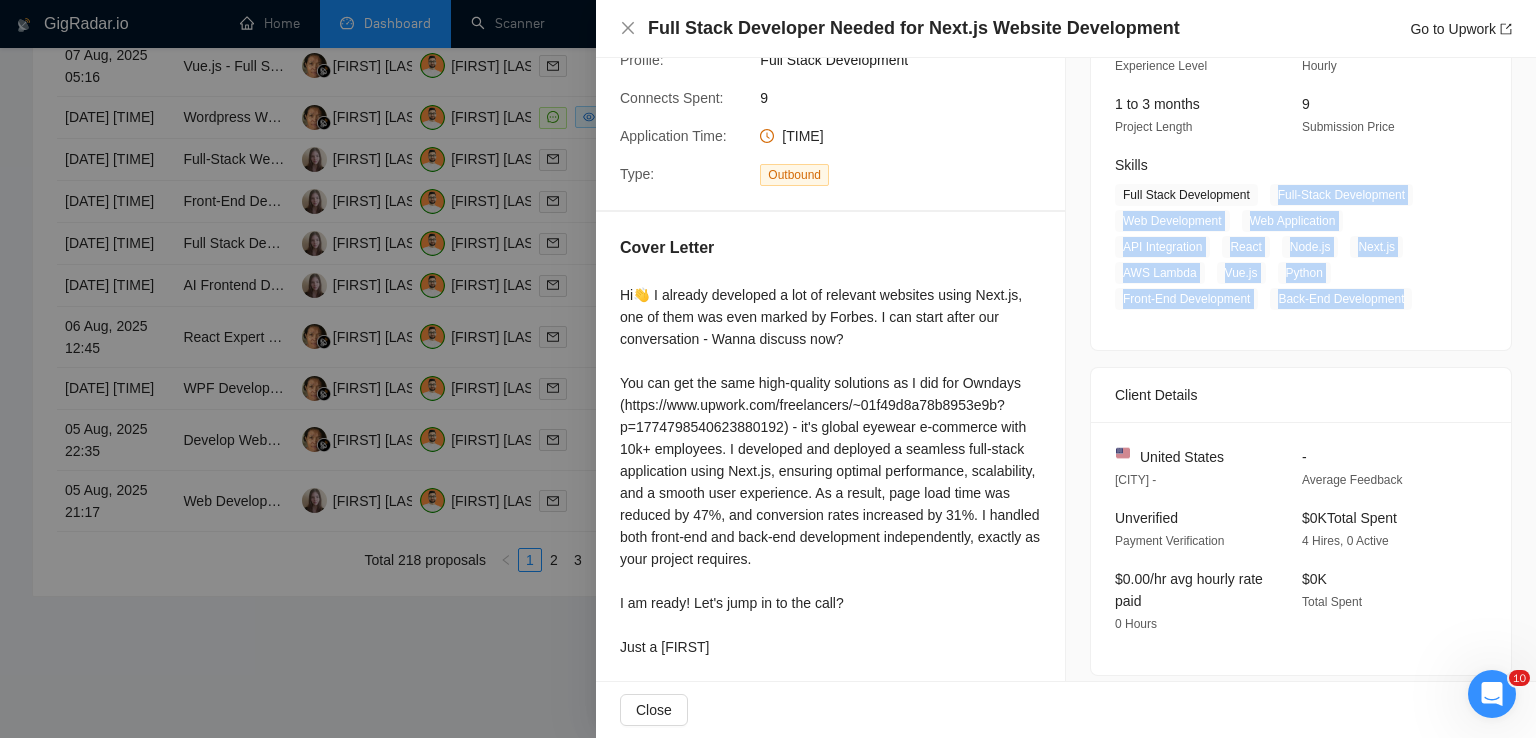 drag, startPoint x: 1267, startPoint y: 195, endPoint x: 1408, endPoint y: 307, distance: 180.06943 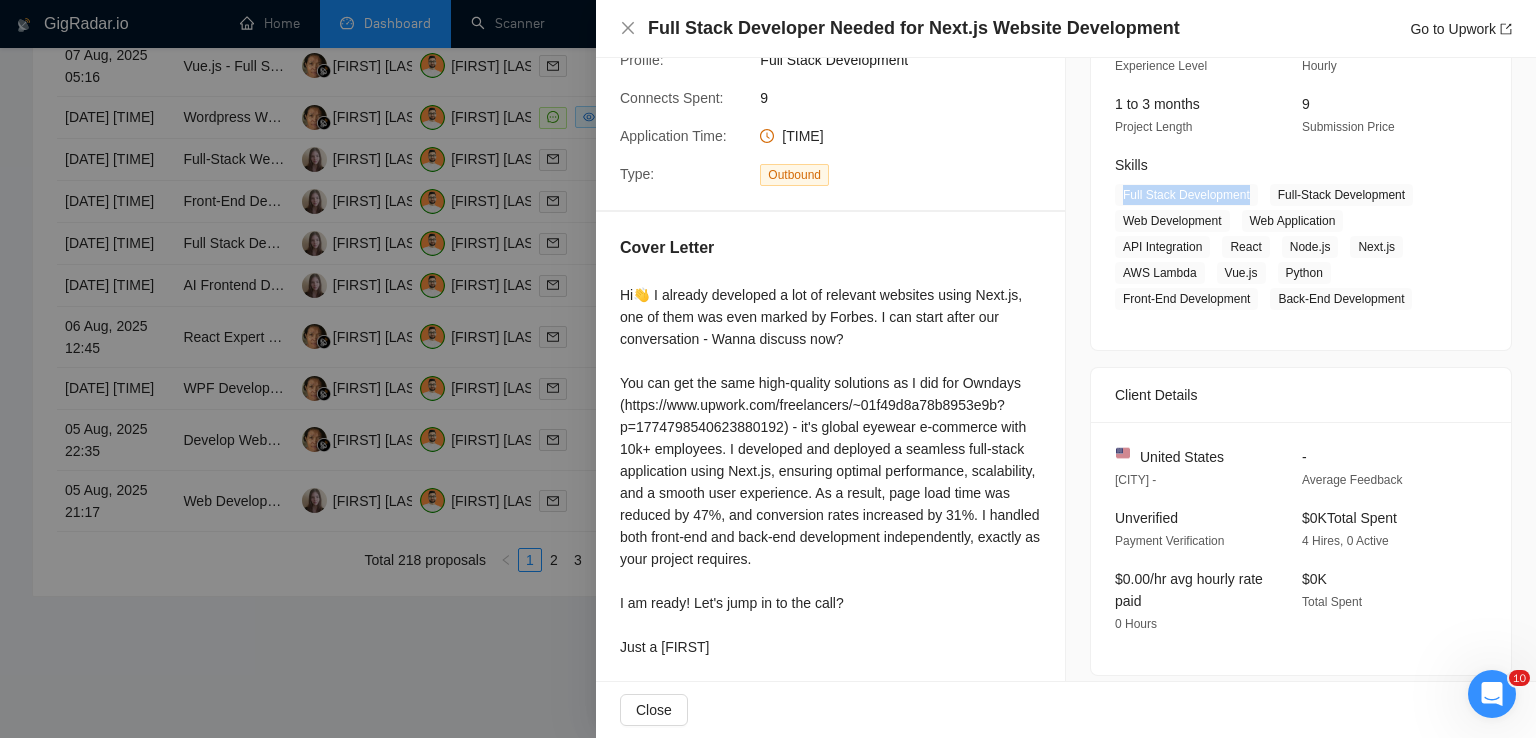 drag, startPoint x: 1244, startPoint y: 197, endPoint x: 1115, endPoint y: 197, distance: 129 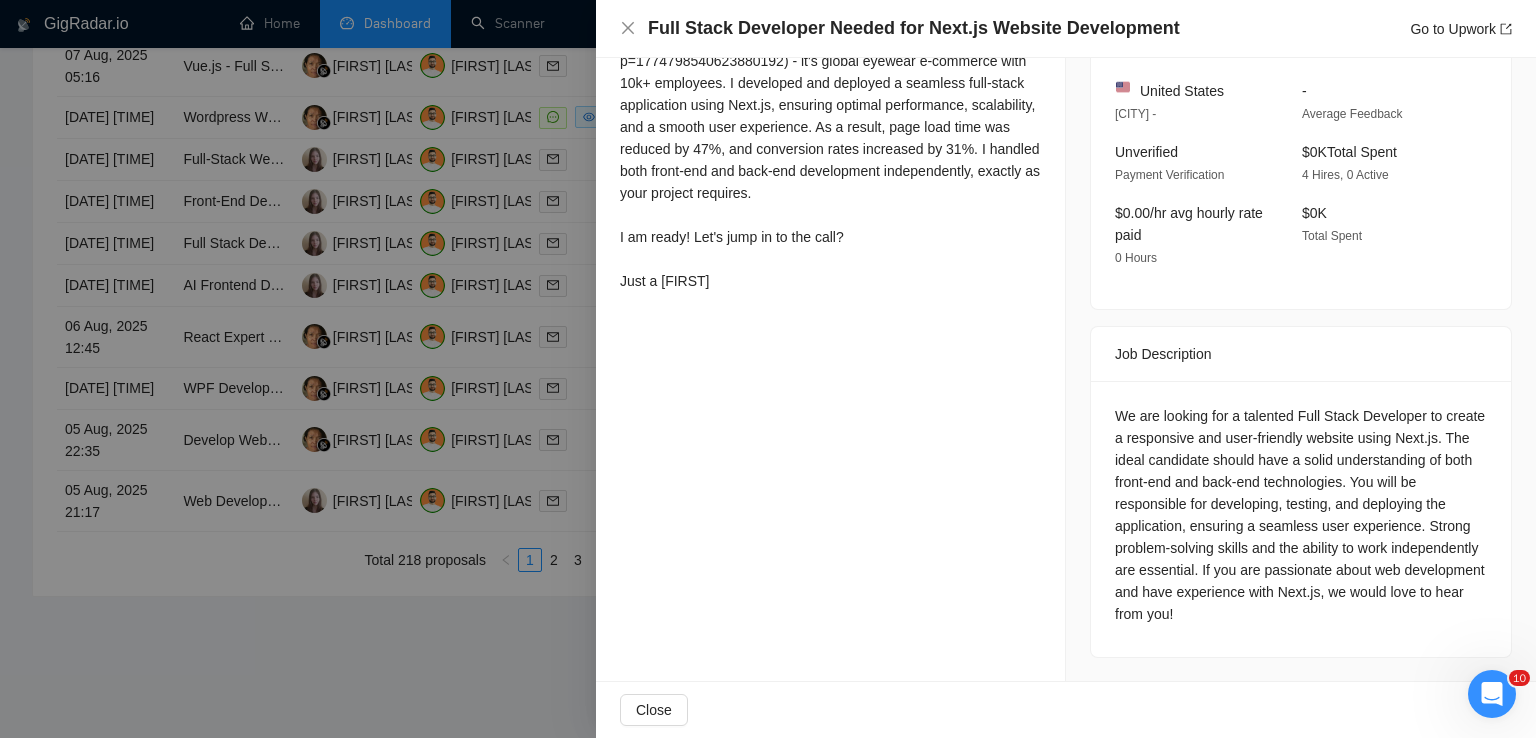 scroll, scrollTop: 348, scrollLeft: 0, axis: vertical 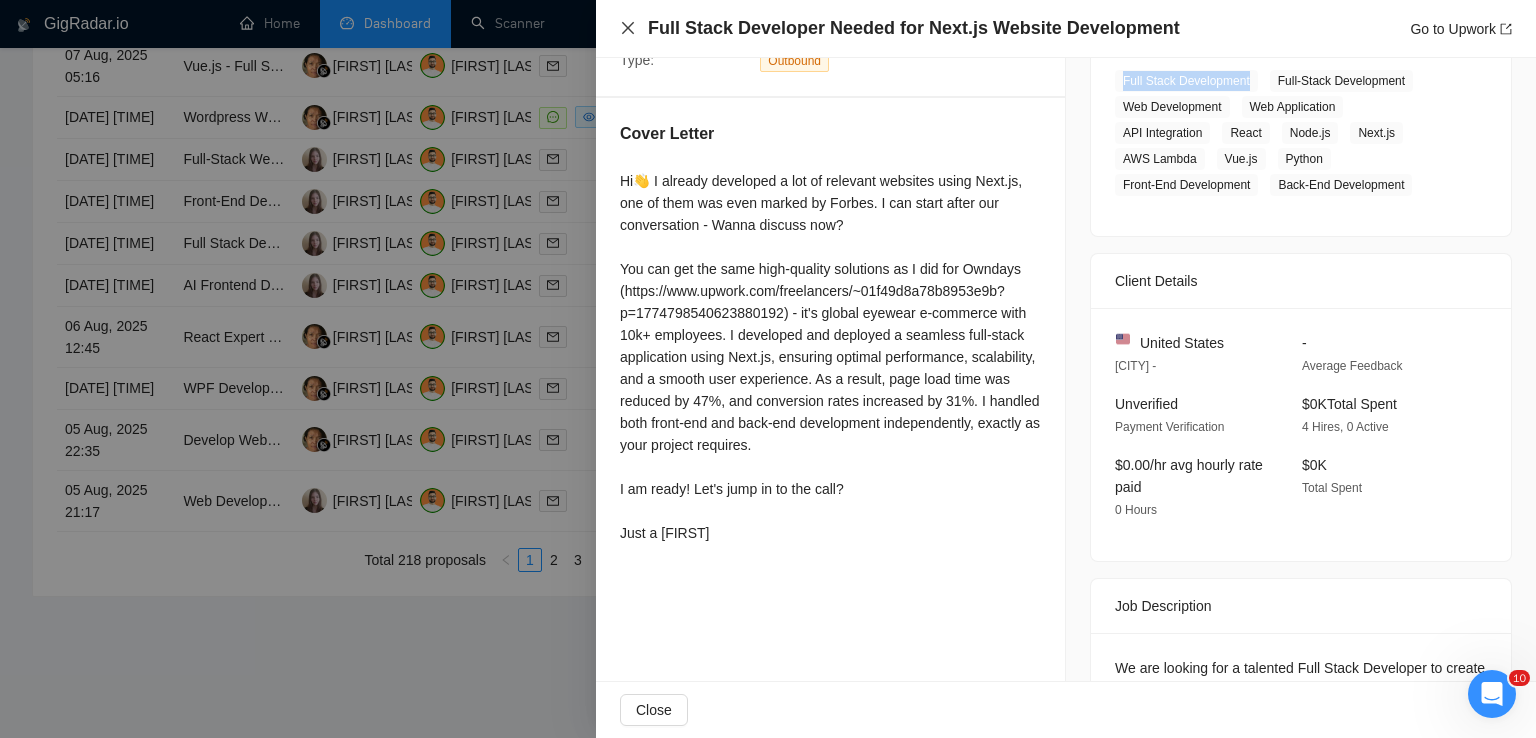 click 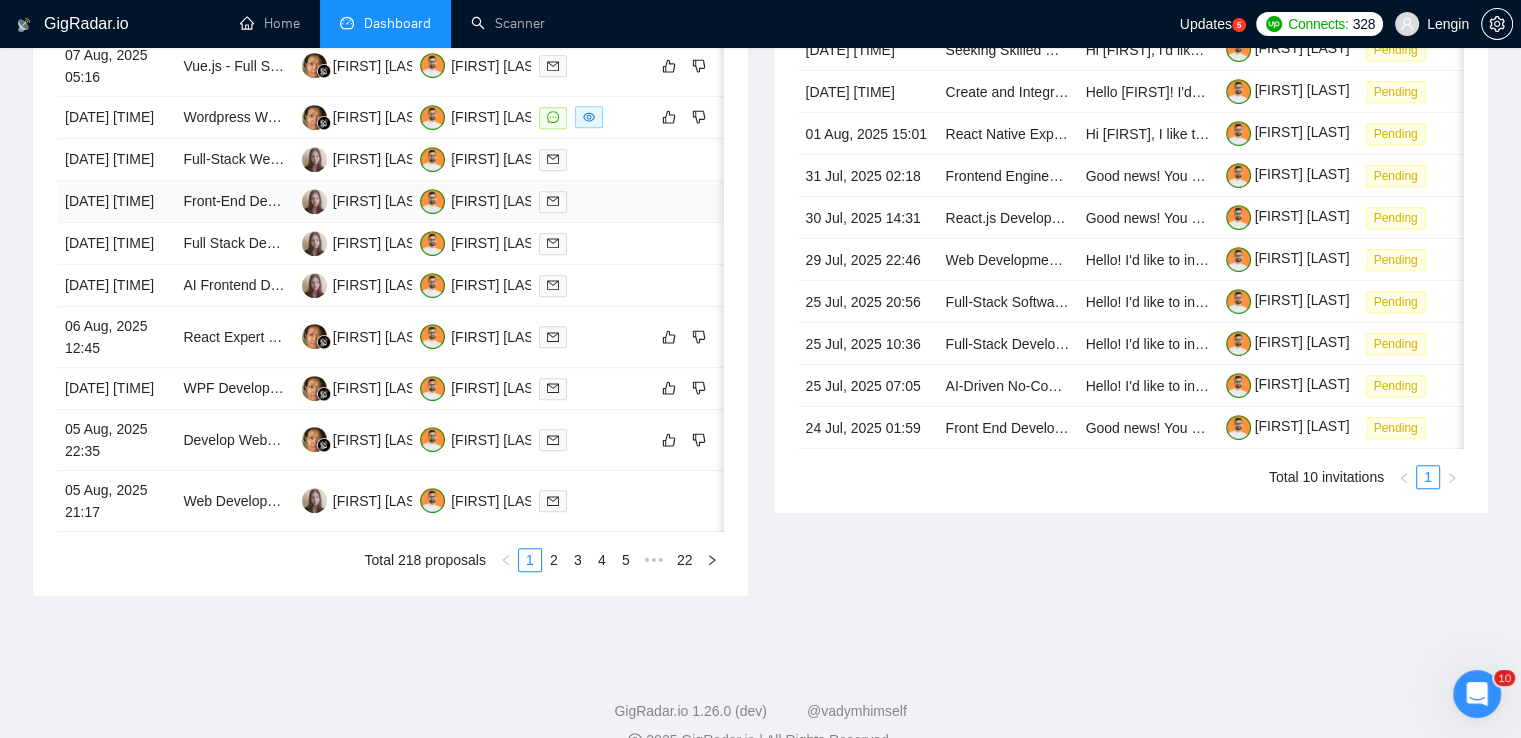 click on "Front-End Developer For Marketing Software" at bounding box center [234, 202] 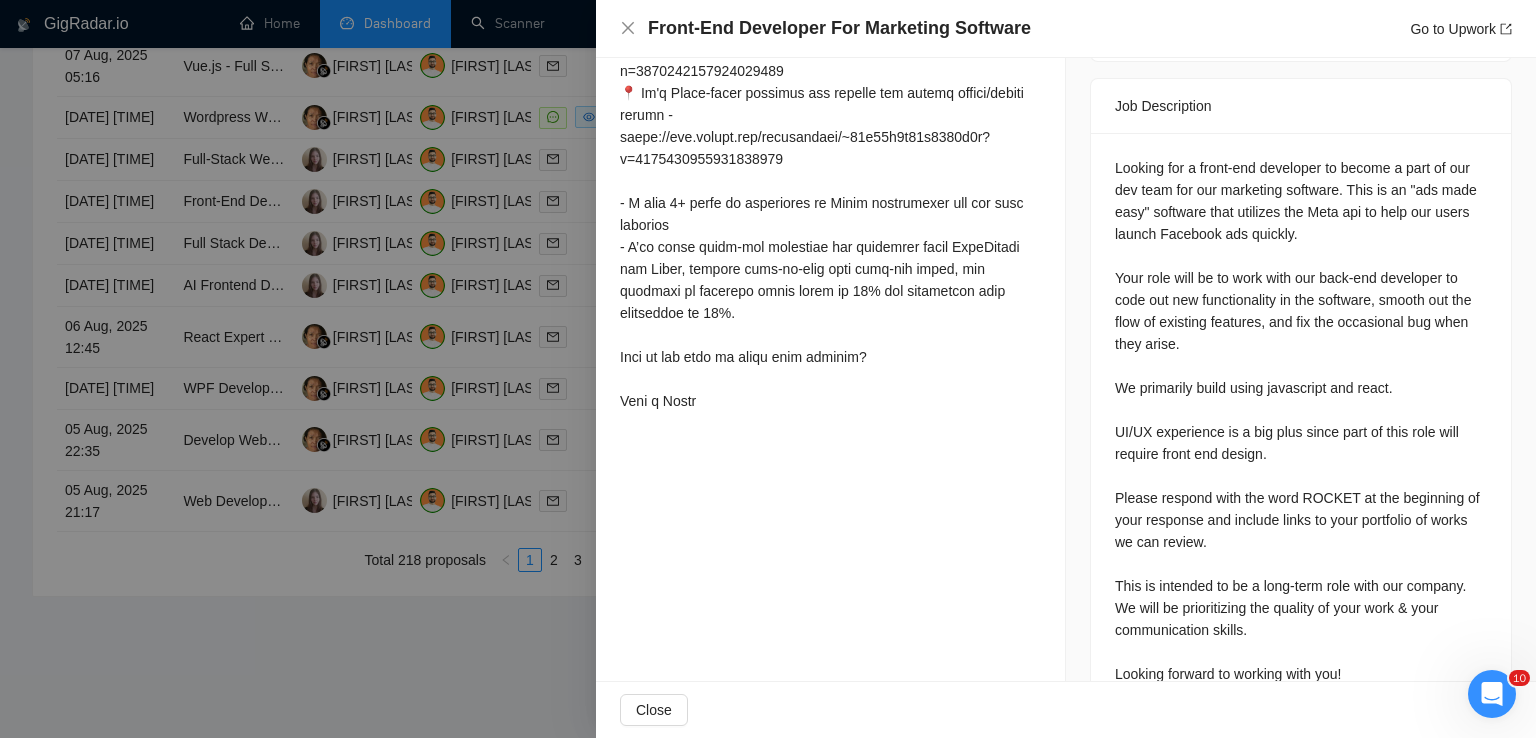 scroll, scrollTop: 806, scrollLeft: 0, axis: vertical 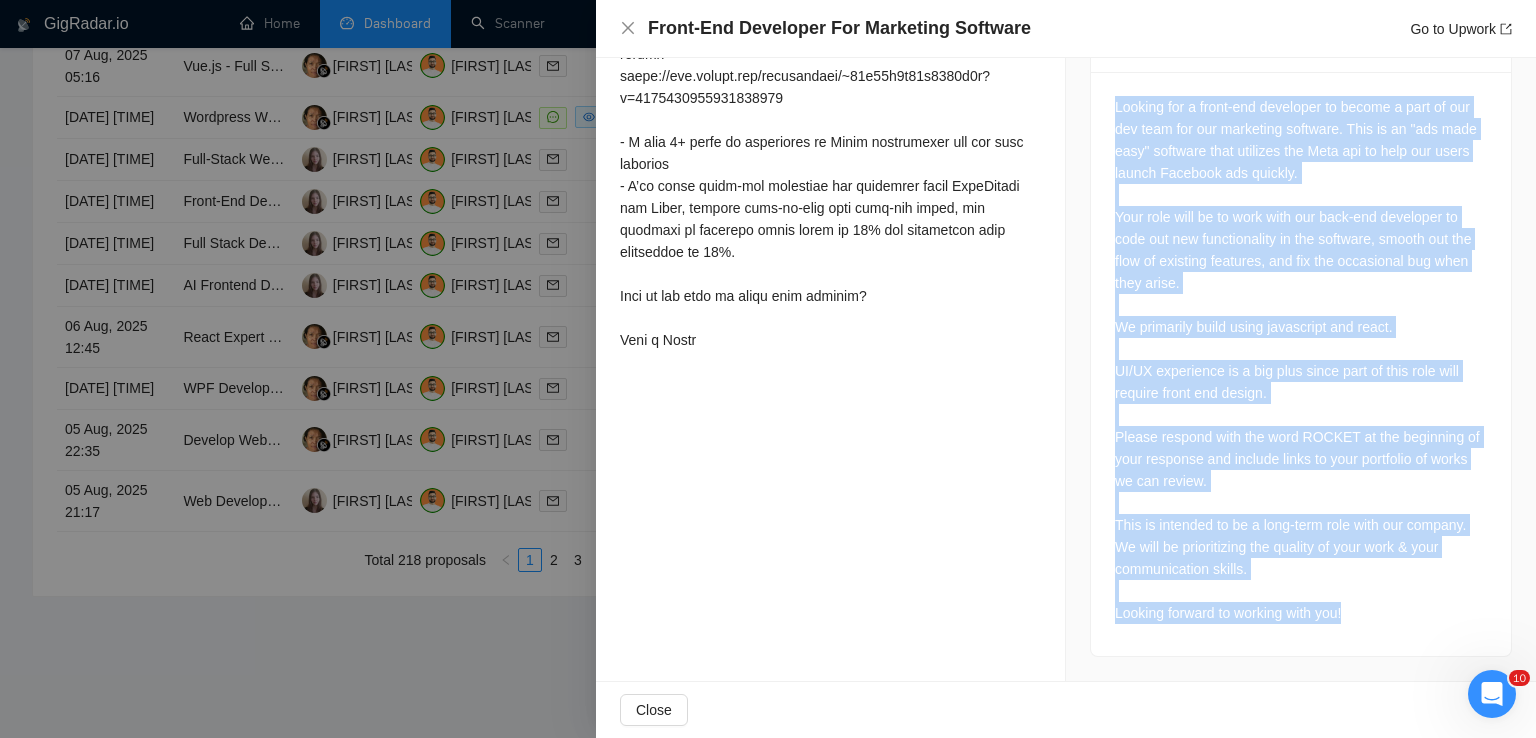 drag, startPoint x: 1102, startPoint y: 104, endPoint x: 1363, endPoint y: 609, distance: 568.45935 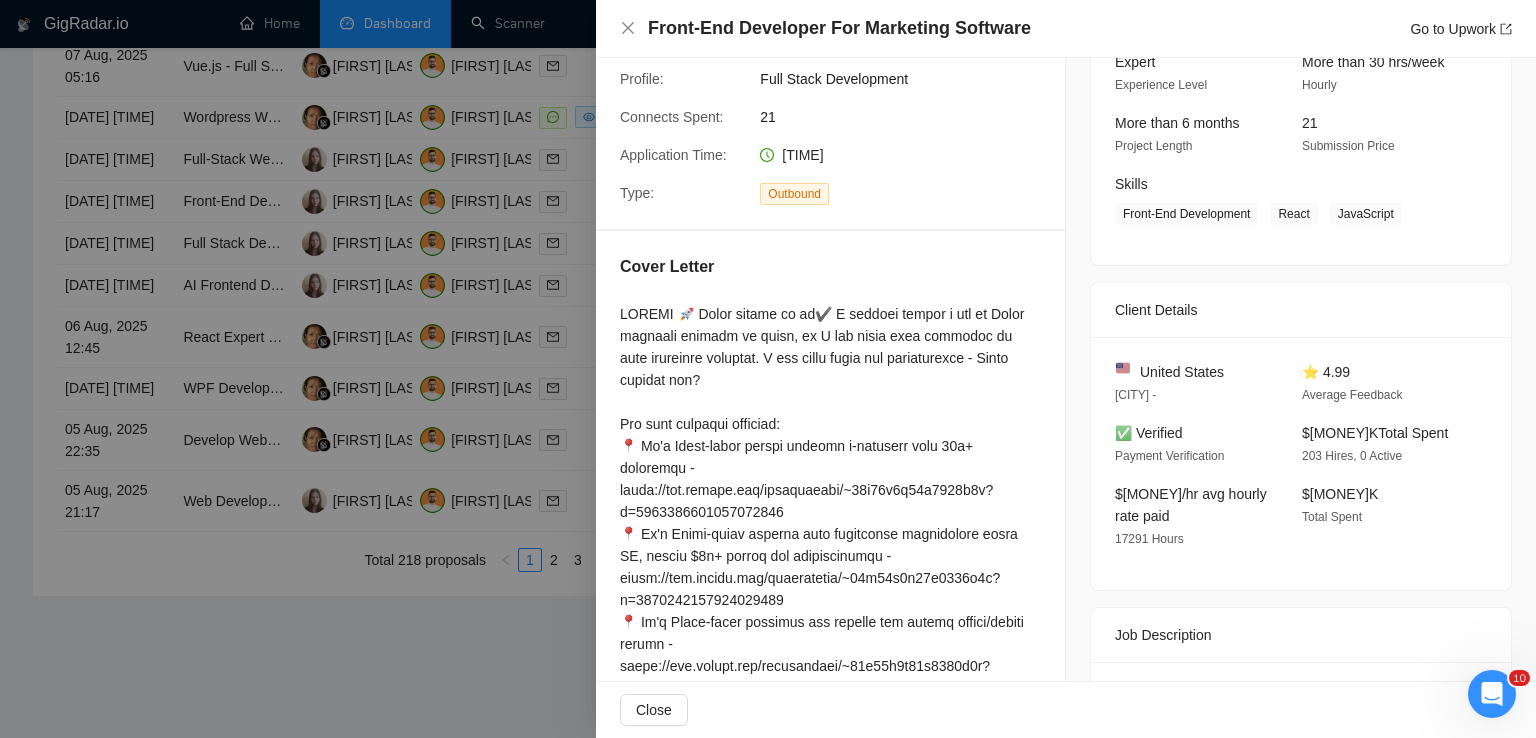 scroll, scrollTop: 210, scrollLeft: 0, axis: vertical 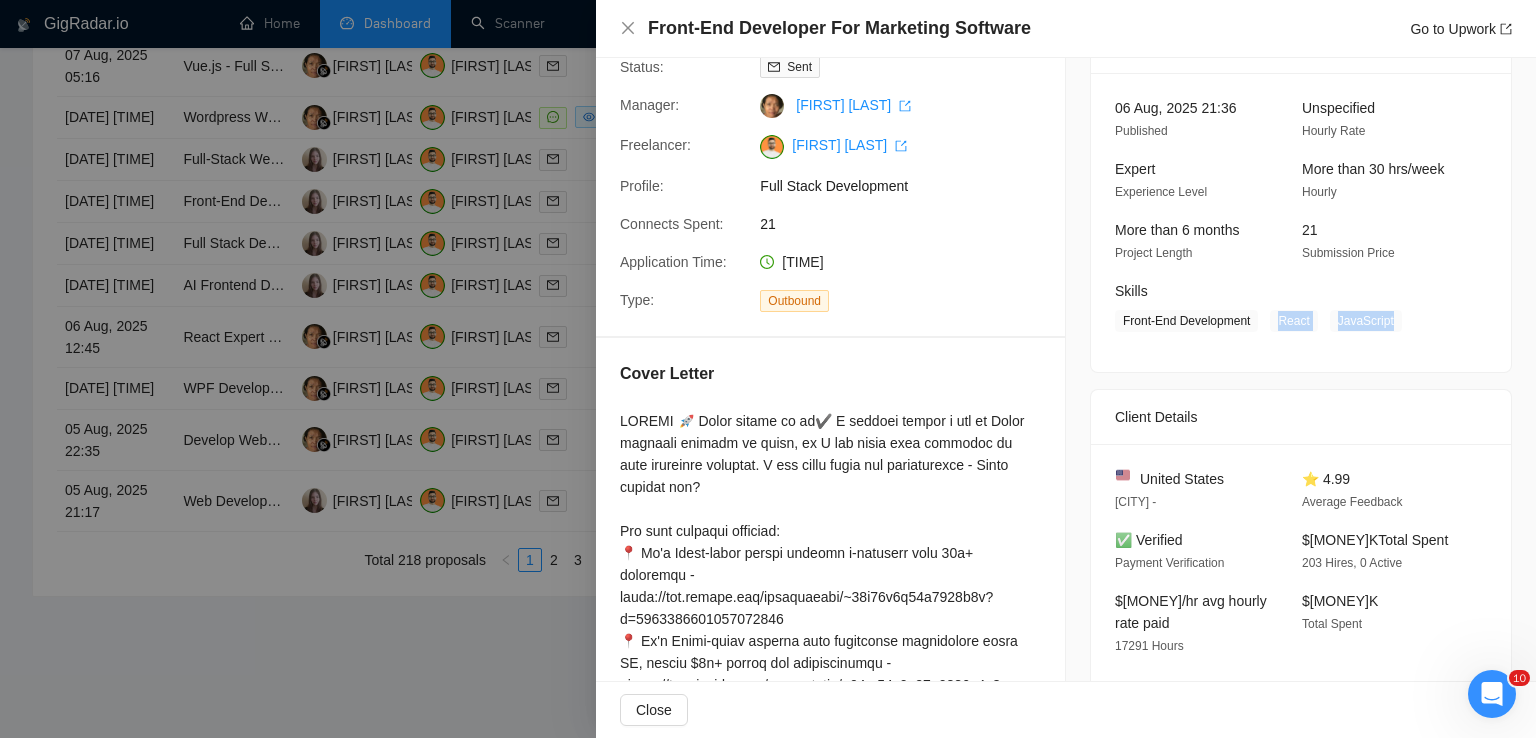 drag, startPoint x: 1380, startPoint y: 323, endPoint x: 1272, endPoint y: 320, distance: 108.04166 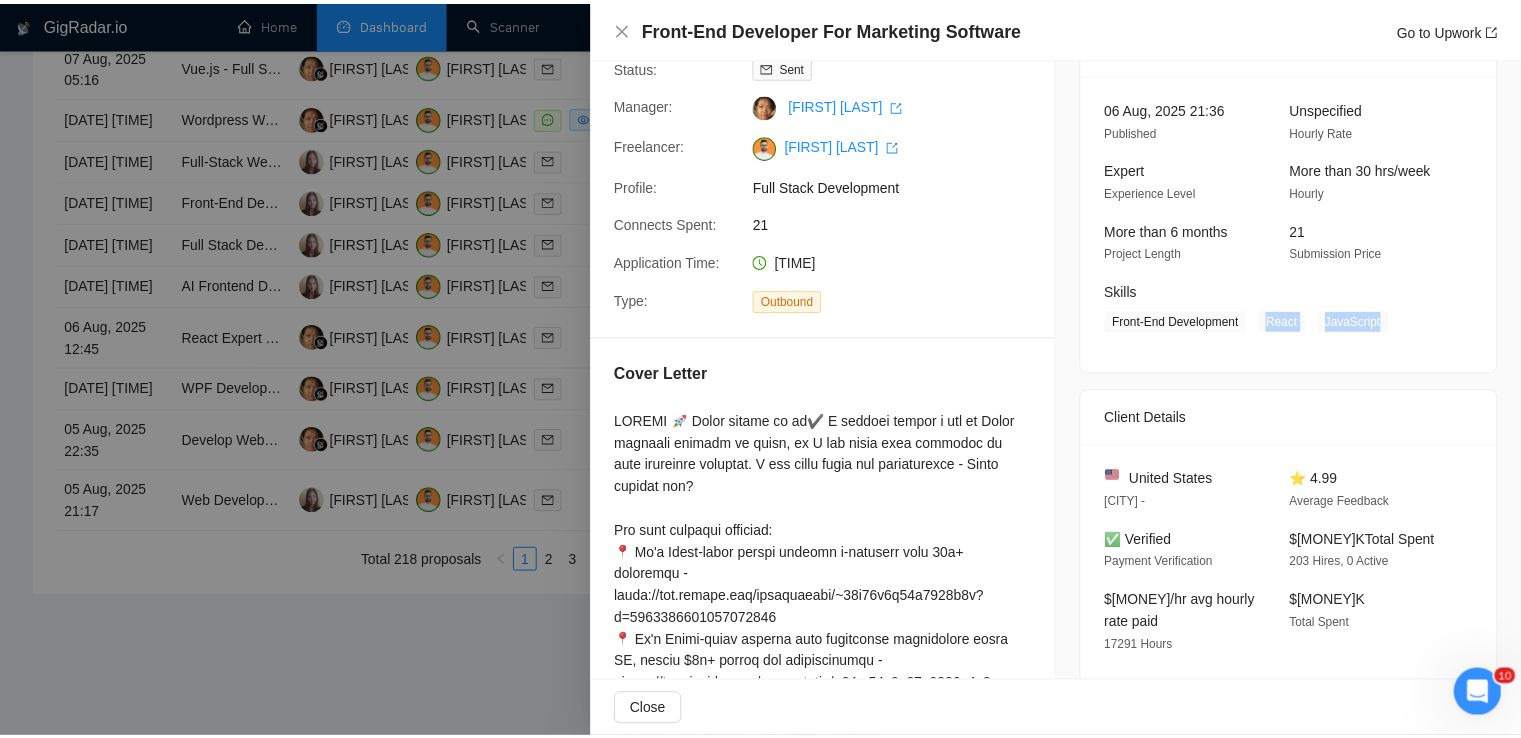 scroll, scrollTop: 0, scrollLeft: 0, axis: both 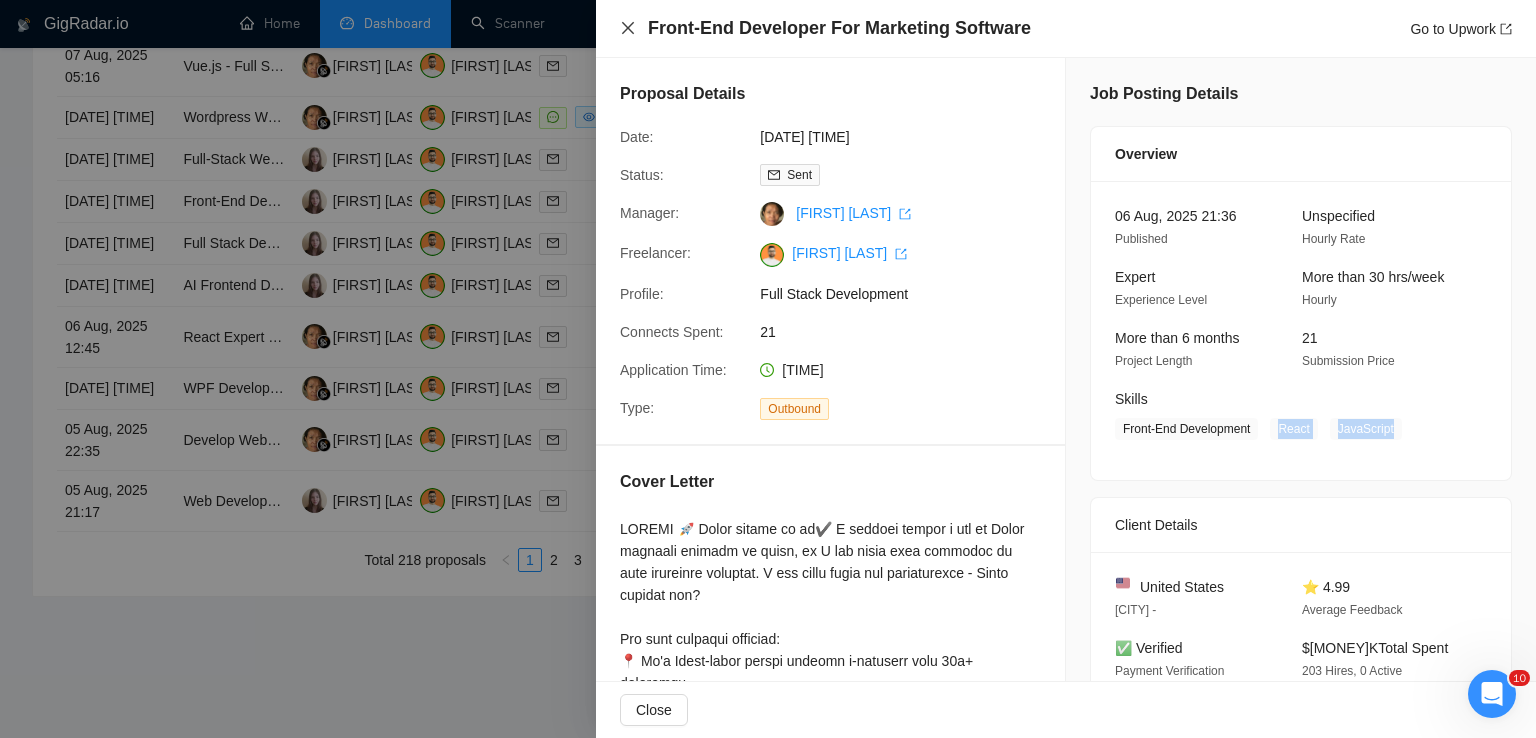 click 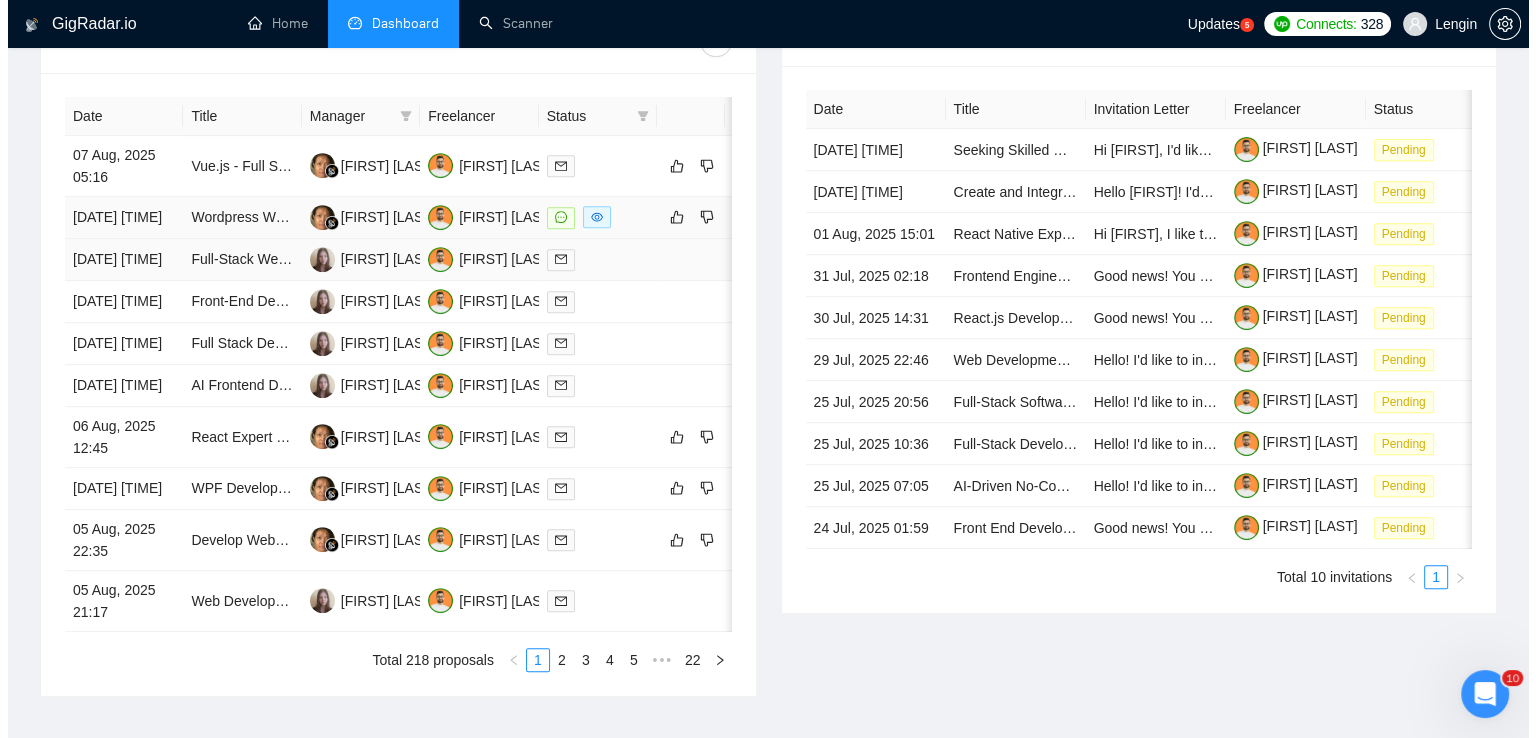 scroll, scrollTop: 808, scrollLeft: 0, axis: vertical 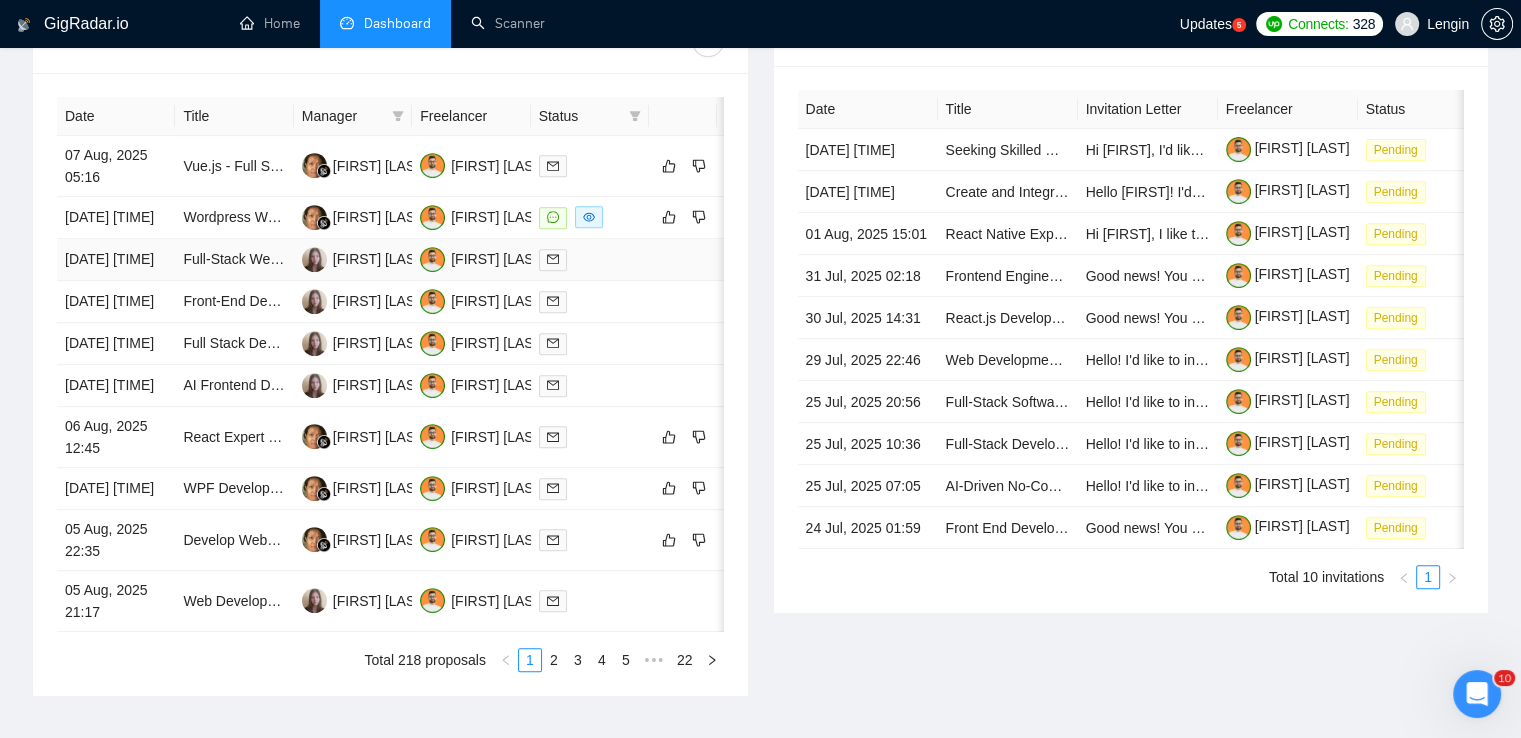 click on "Full-Stack Web Developer Needed for Exciting Project" at bounding box center (234, 260) 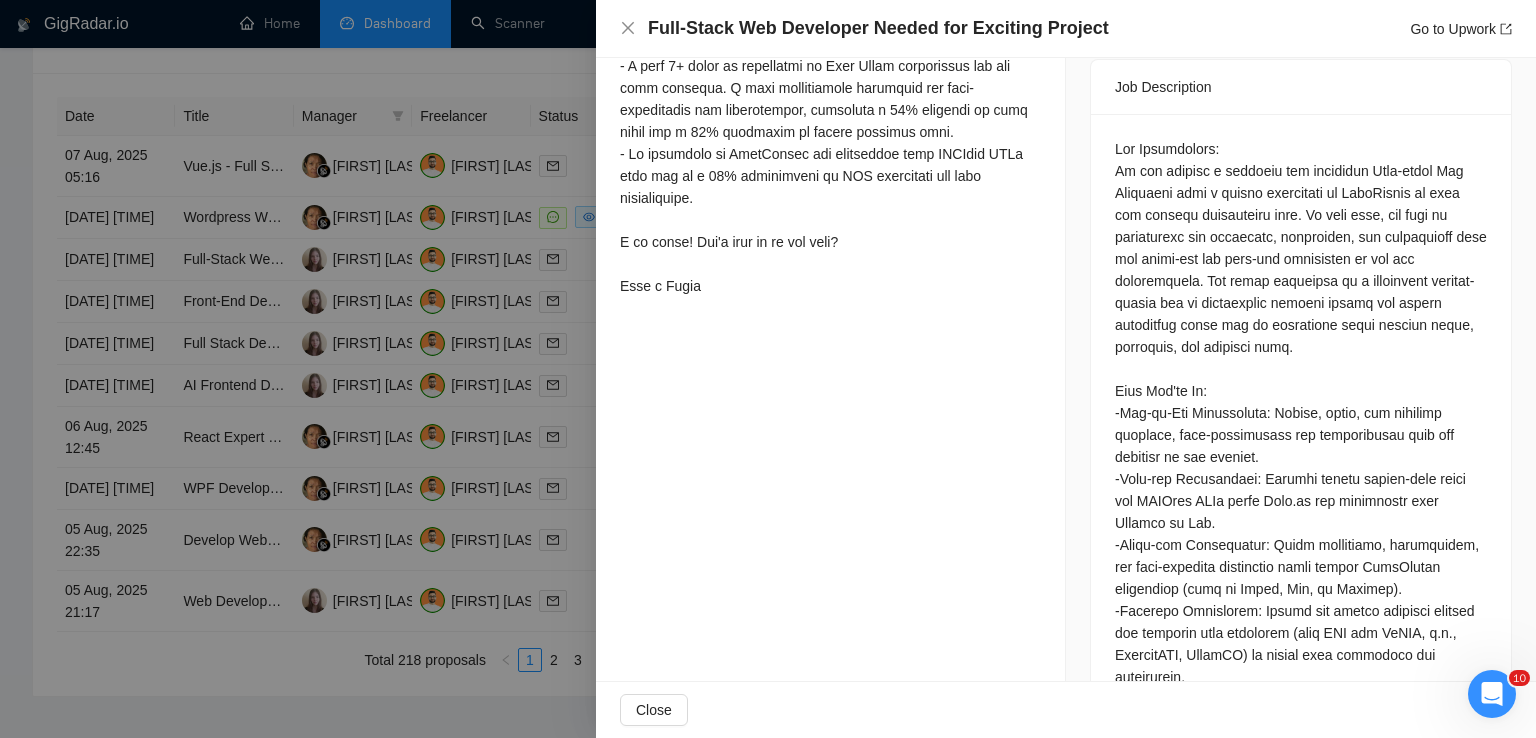 scroll, scrollTop: 804, scrollLeft: 0, axis: vertical 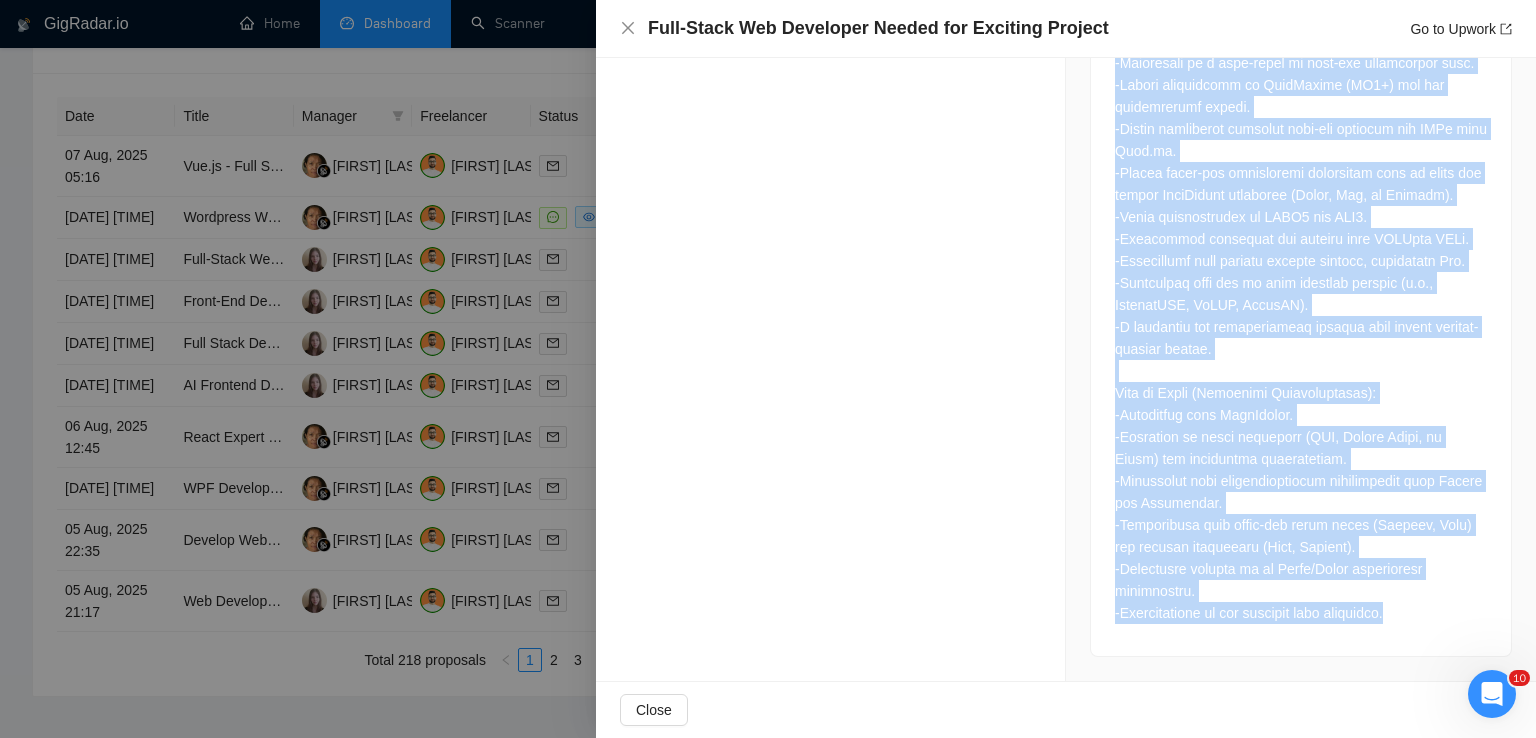 drag, startPoint x: 1108, startPoint y: 162, endPoint x: 1411, endPoint y: 635, distance: 561.7277 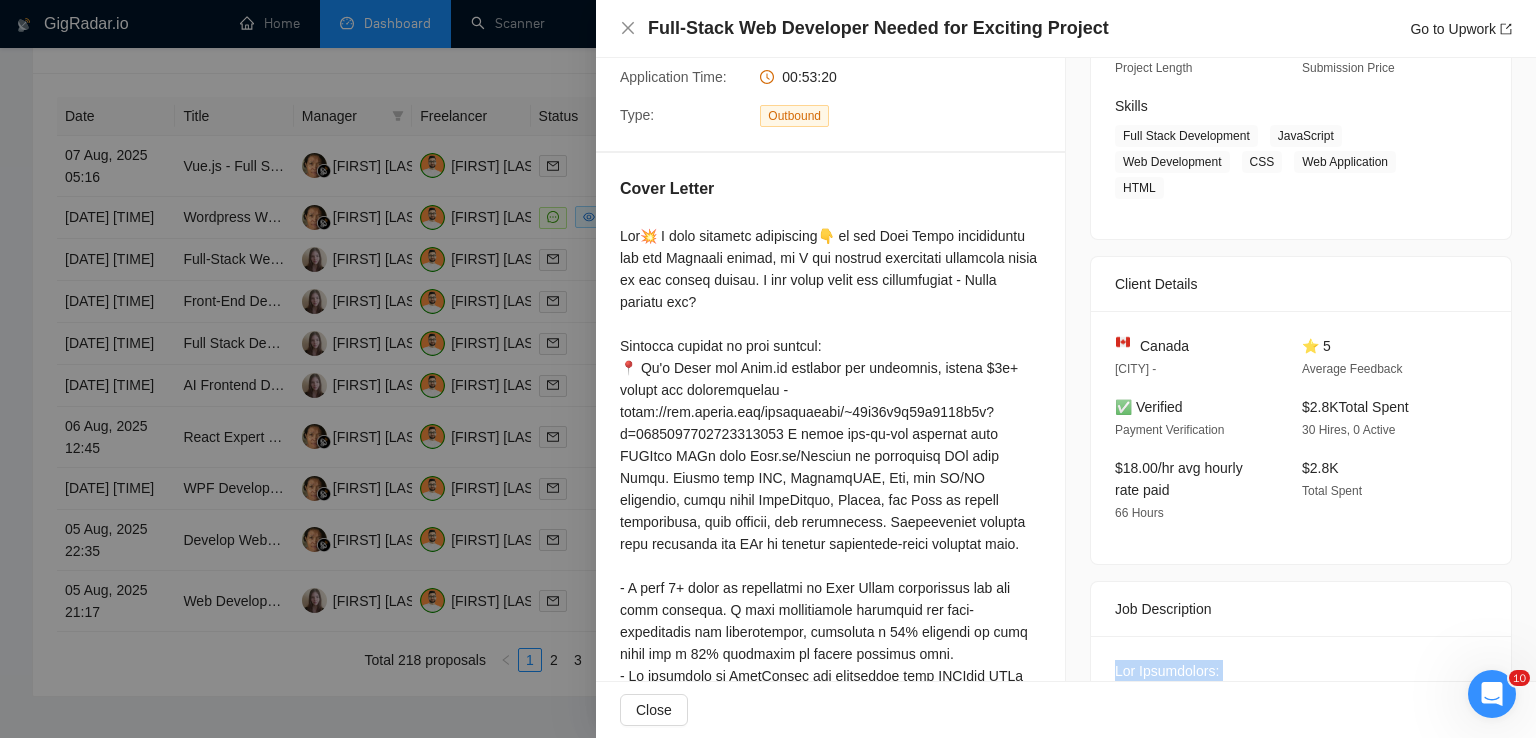 scroll, scrollTop: 287, scrollLeft: 0, axis: vertical 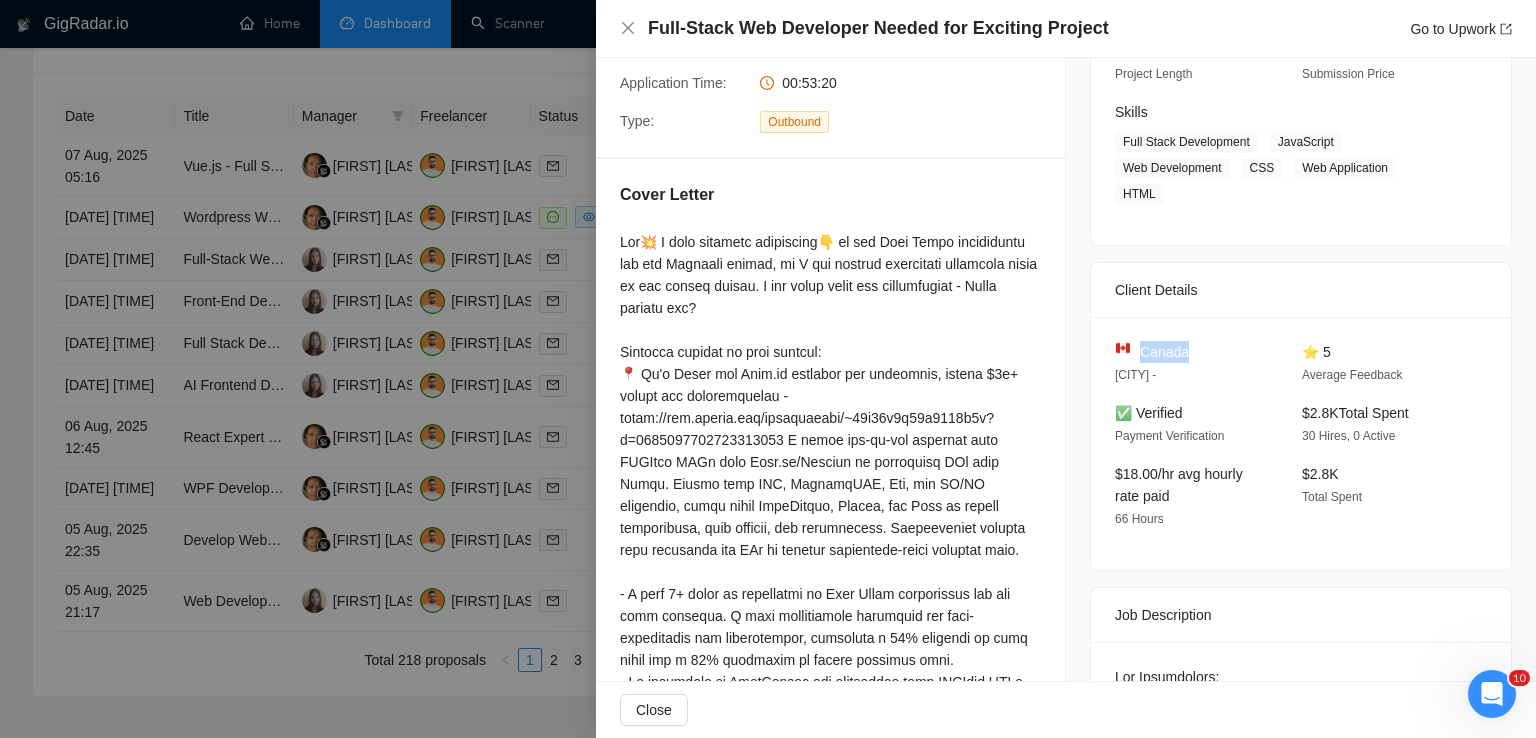drag, startPoint x: 1200, startPoint y: 346, endPoint x: 1136, endPoint y: 347, distance: 64.00781 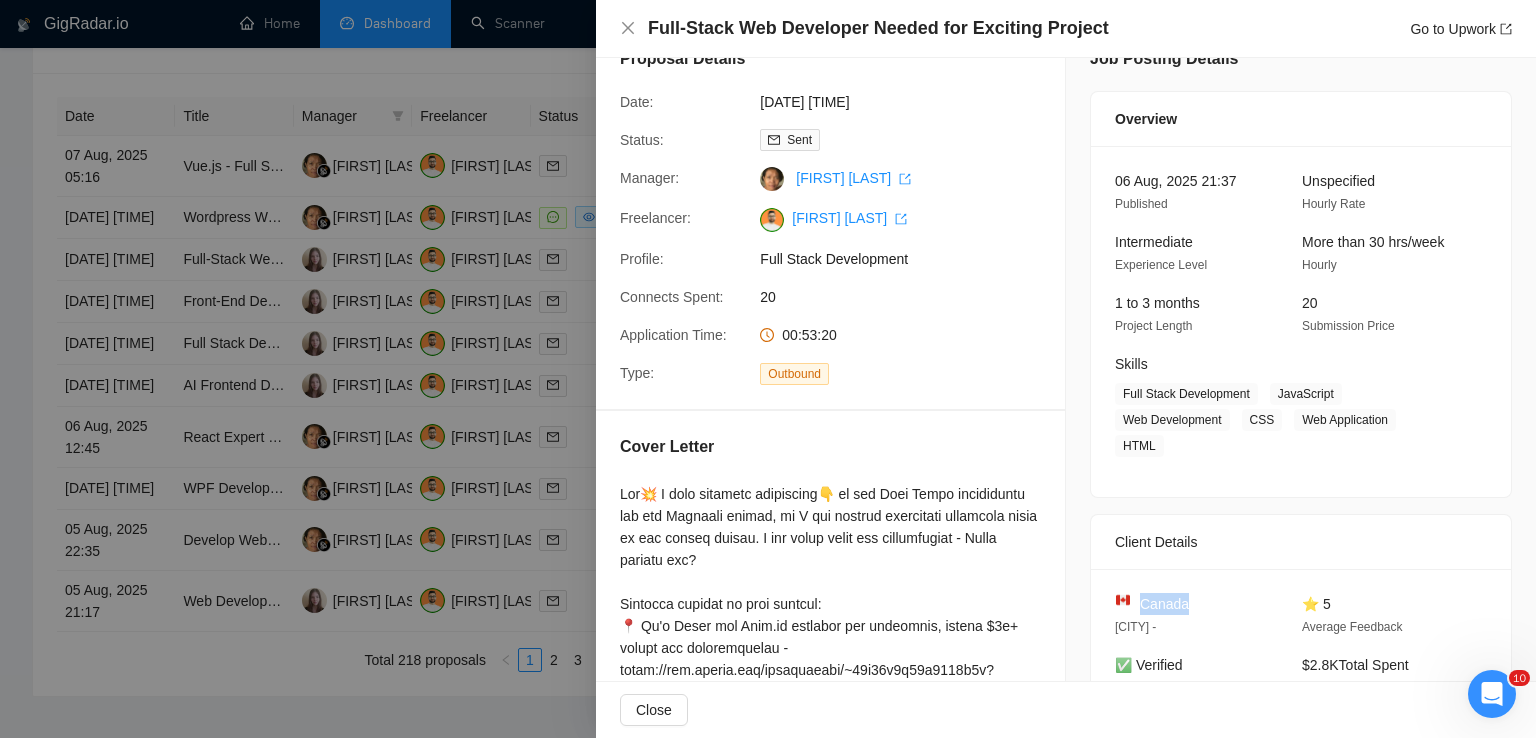 scroll, scrollTop: 33, scrollLeft: 0, axis: vertical 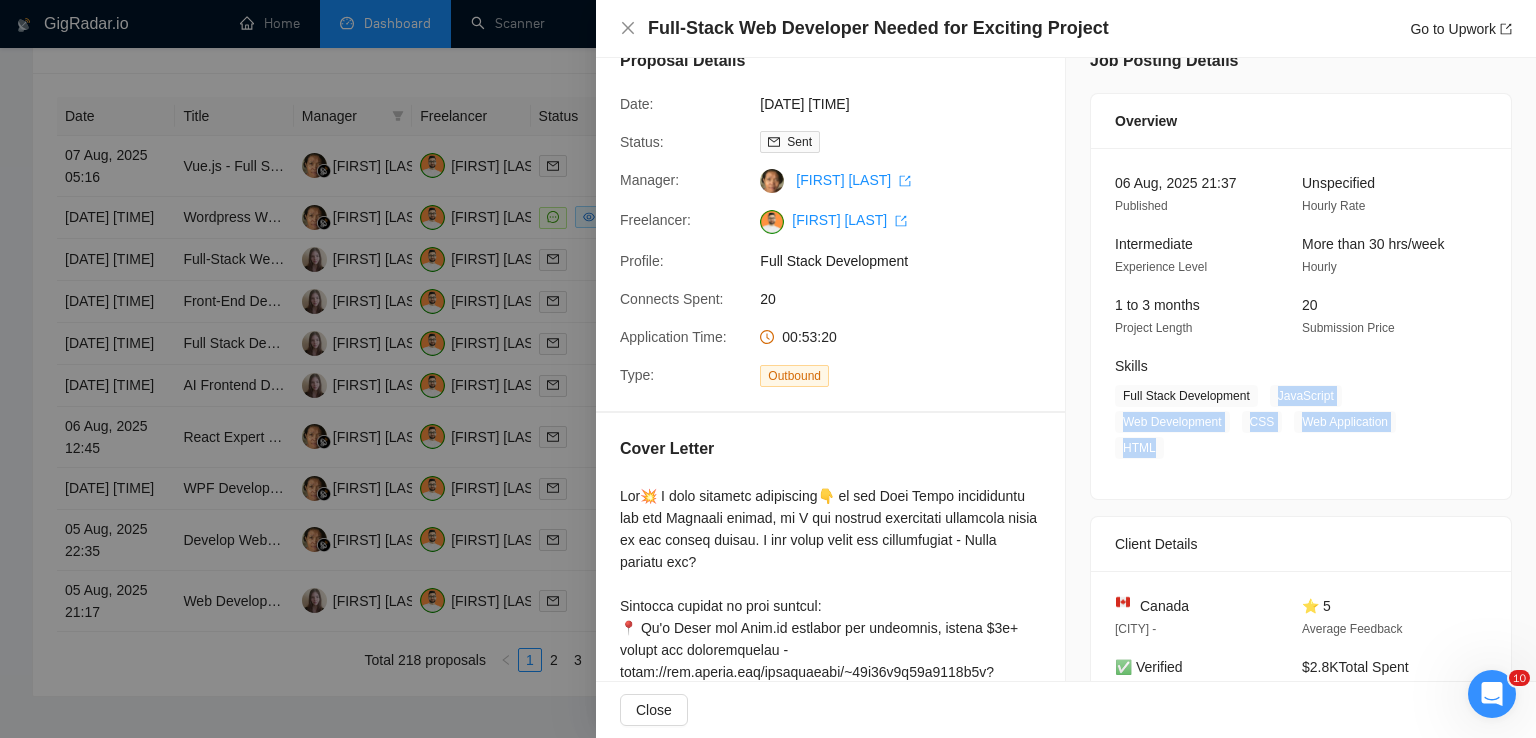 drag, startPoint x: 1264, startPoint y: 393, endPoint x: 1157, endPoint y: 443, distance: 118.10589 